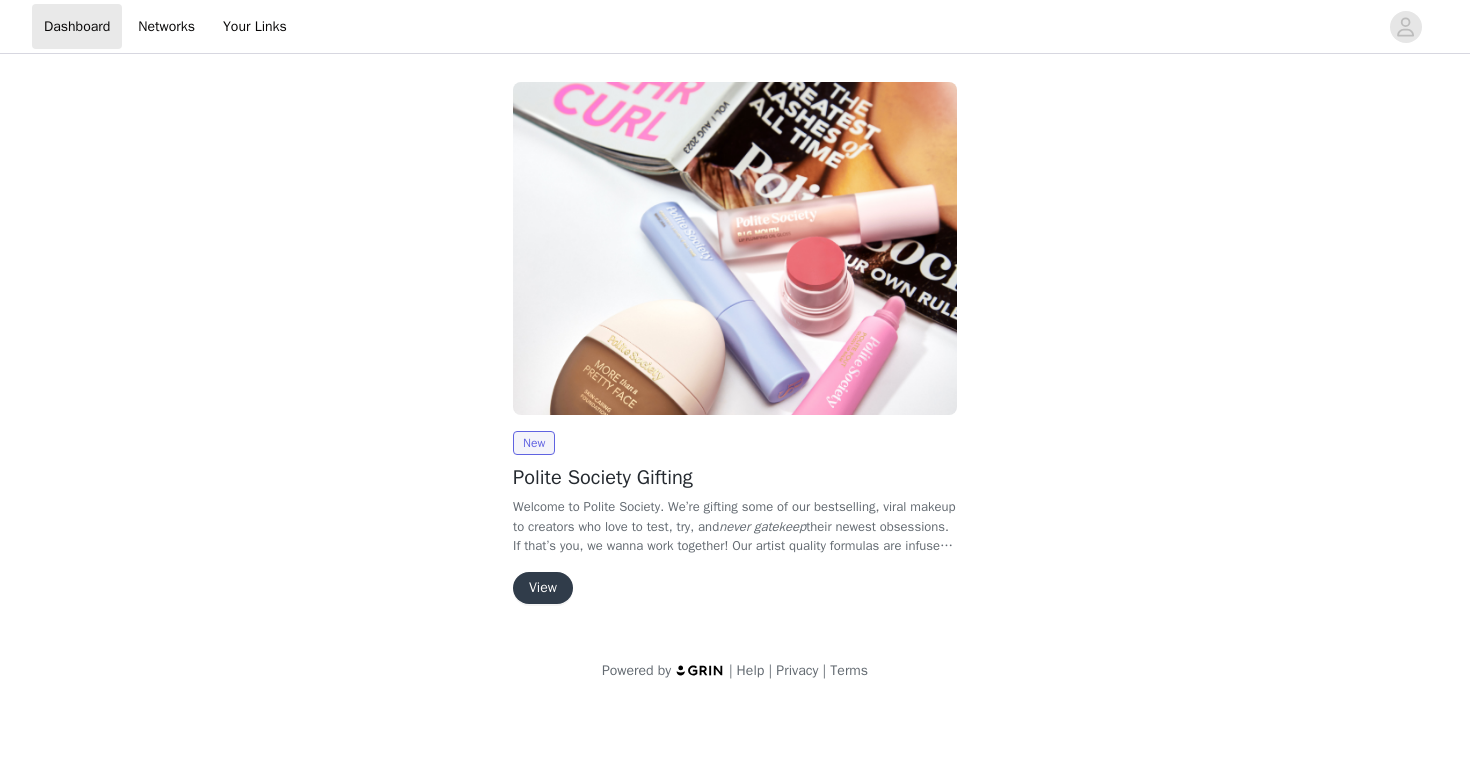scroll, scrollTop: 0, scrollLeft: 0, axis: both 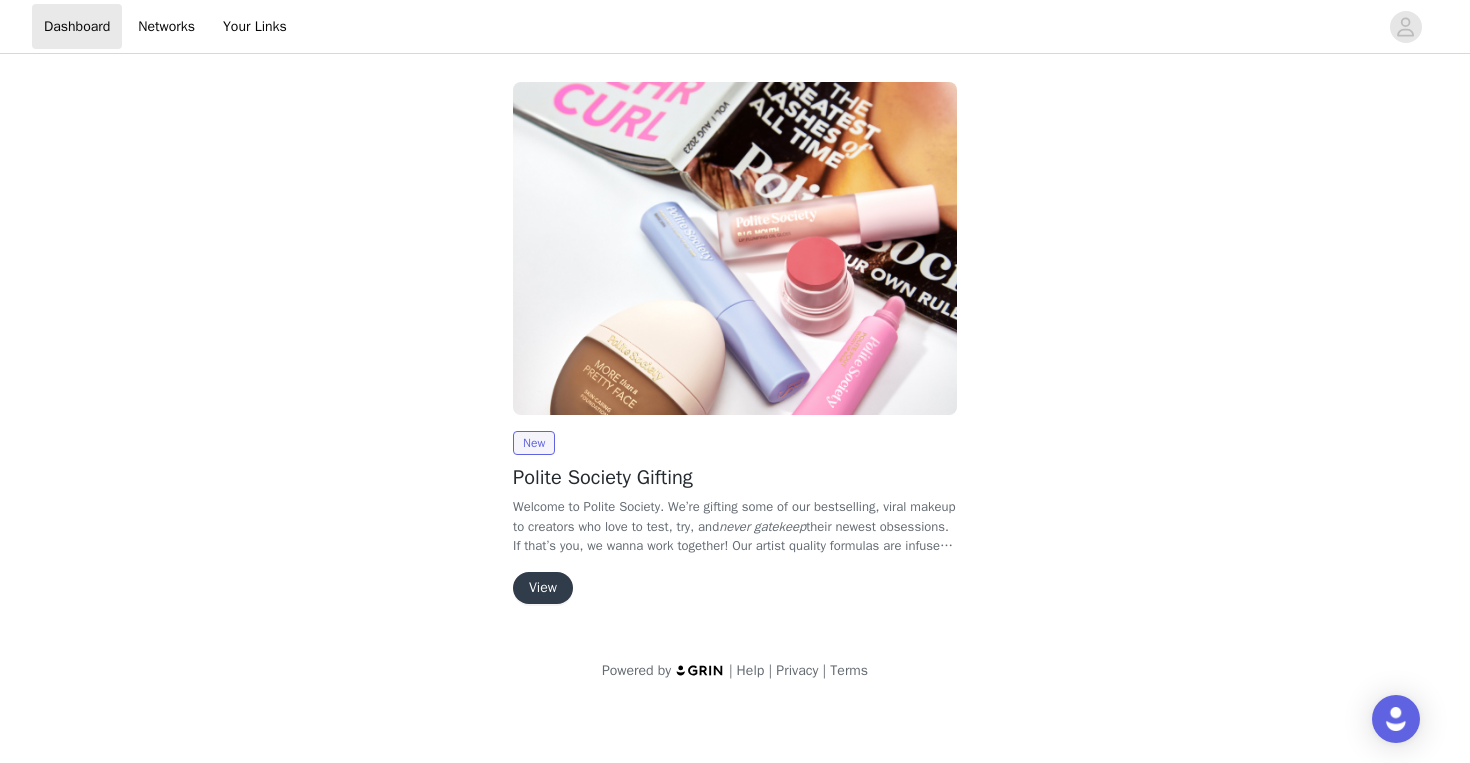 click on "View" at bounding box center [543, 588] 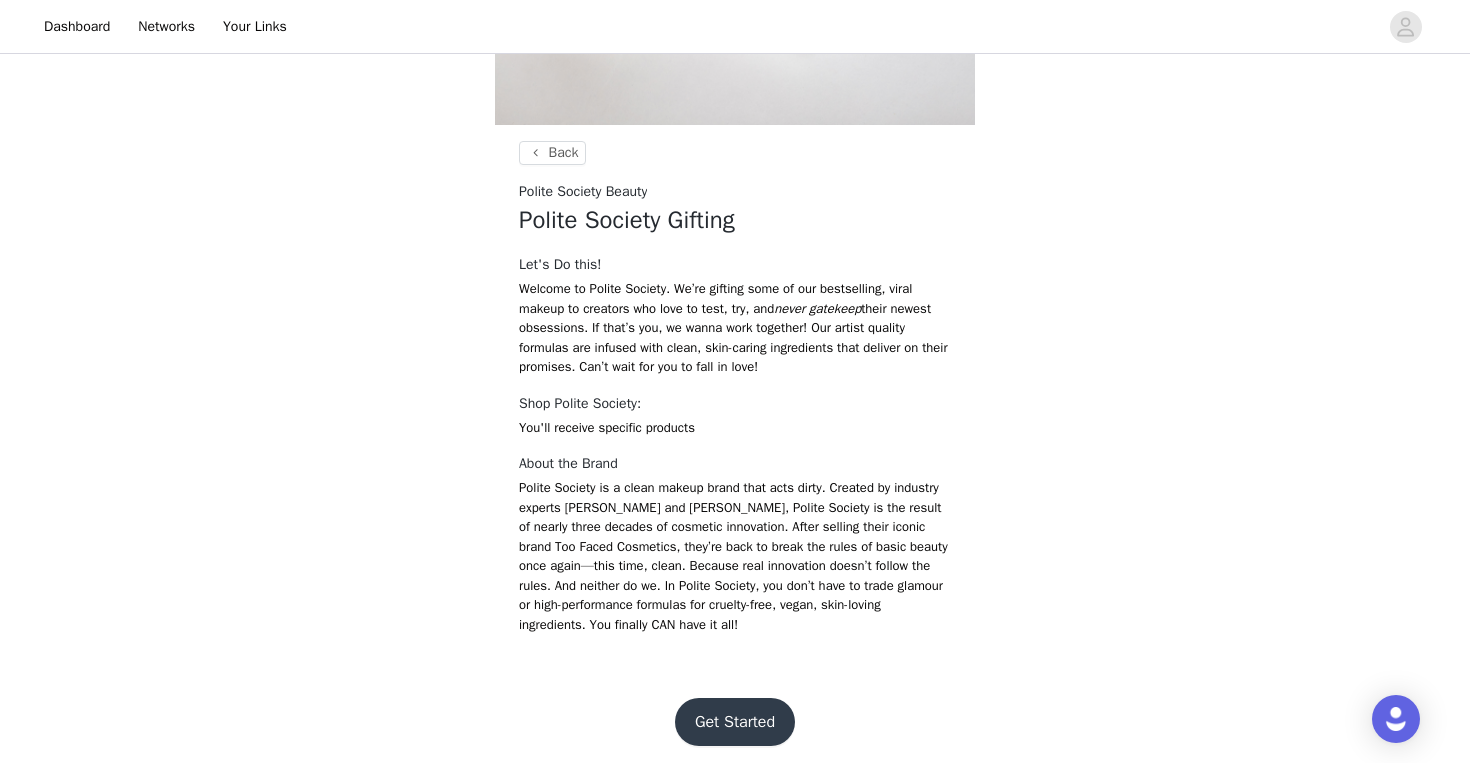 click on "Get Started" at bounding box center (735, 722) 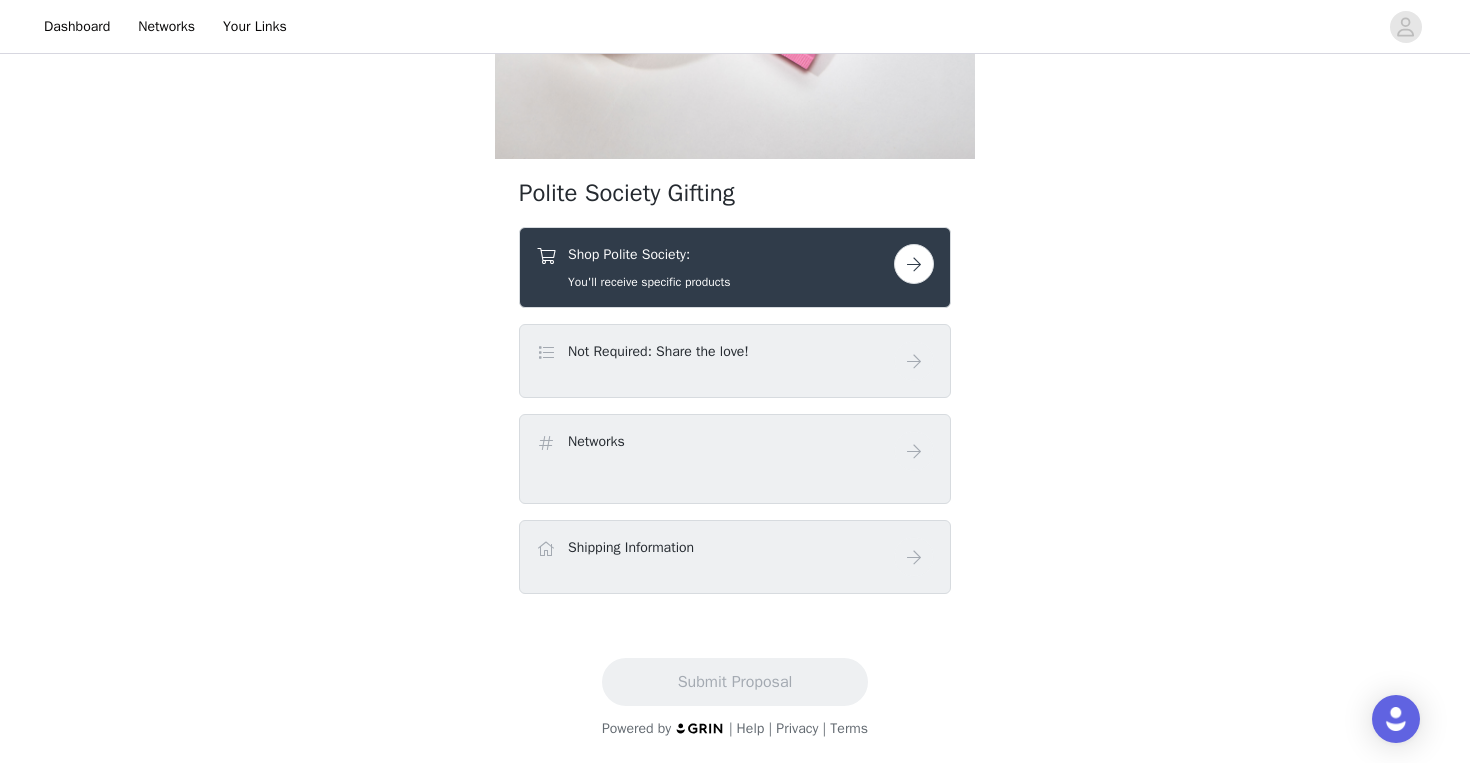 scroll, scrollTop: 619, scrollLeft: 0, axis: vertical 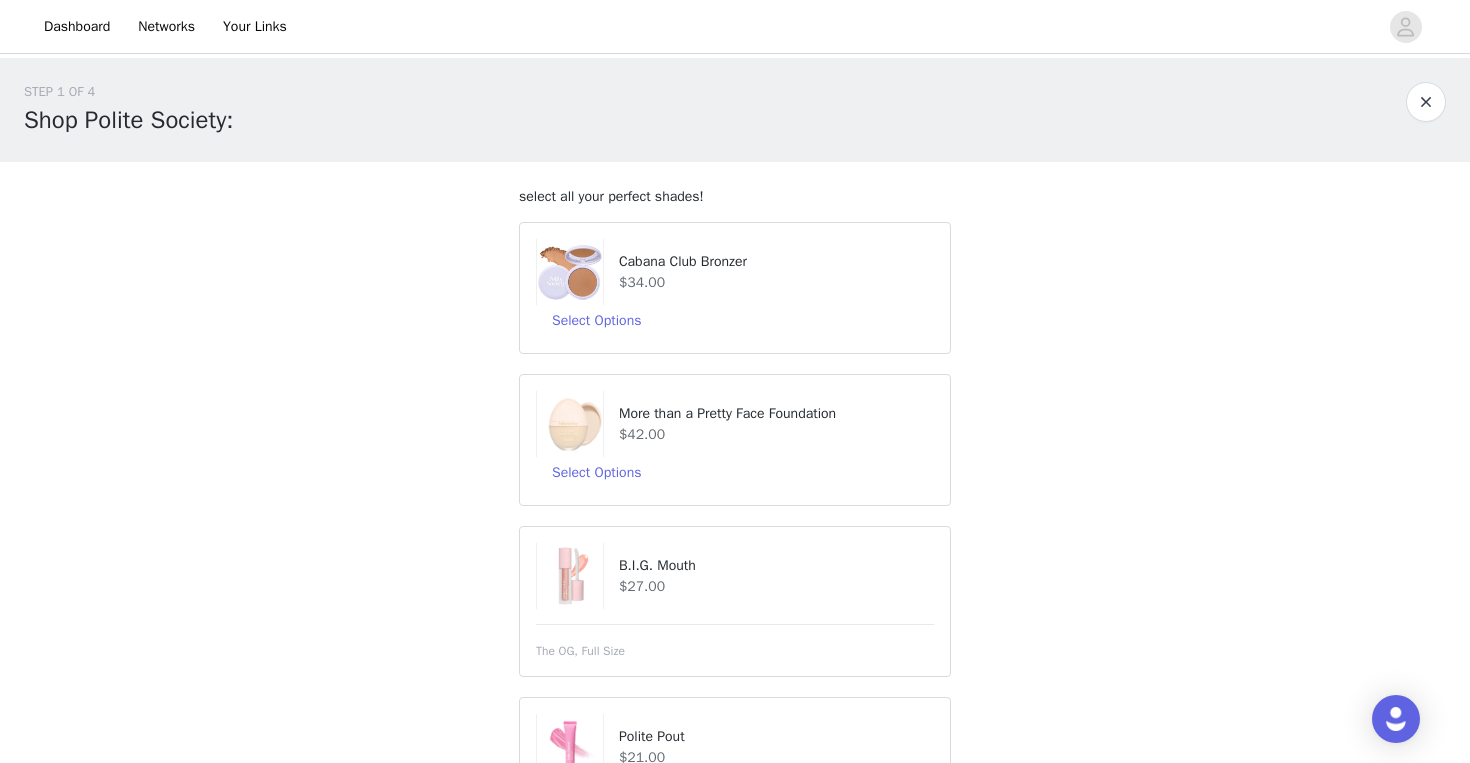 click on "Cabana Club Bronzer     $34.00" at bounding box center [735, 272] 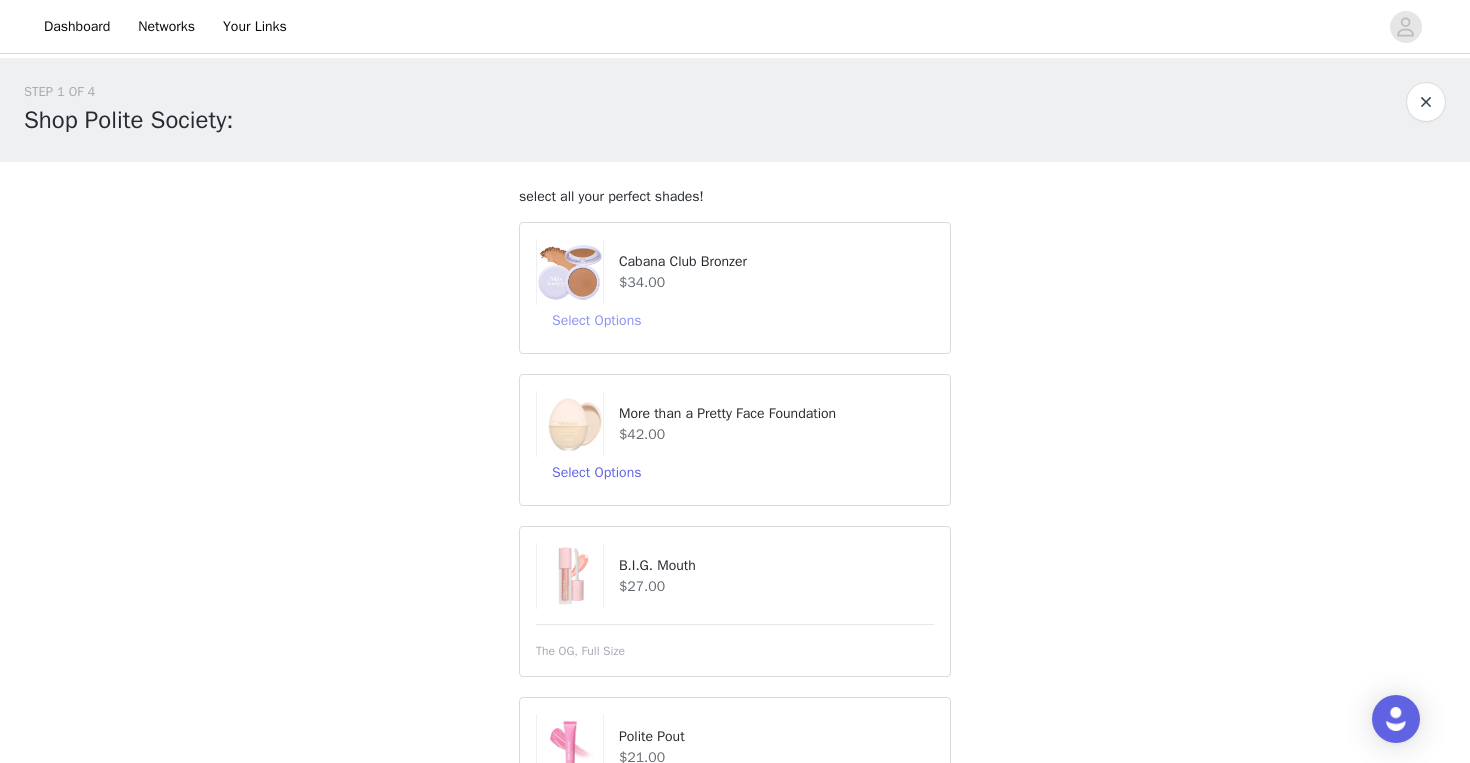 click on "Select Options" at bounding box center (596, 321) 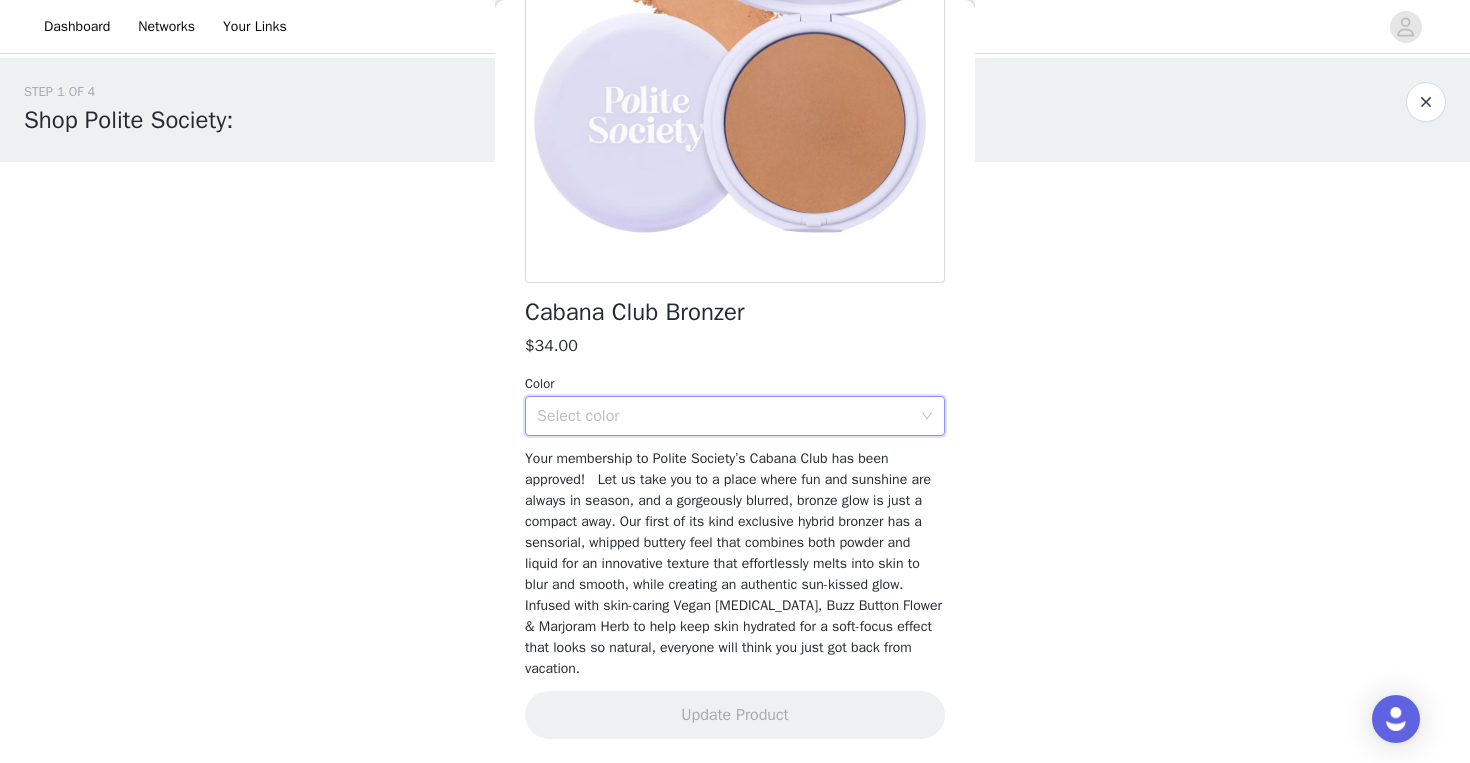 click on "Select color" at bounding box center [728, 416] 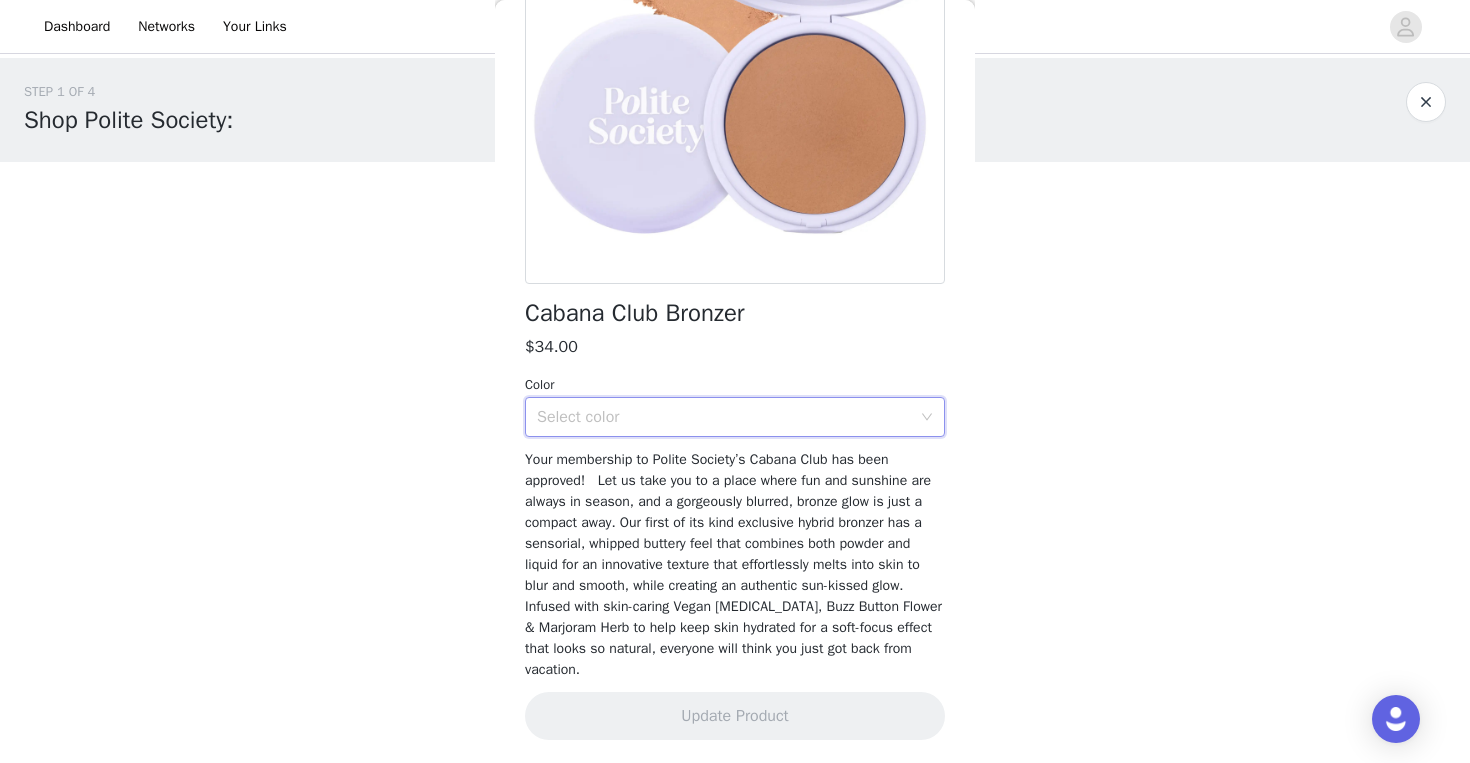 click on "Select color" at bounding box center (724, 417) 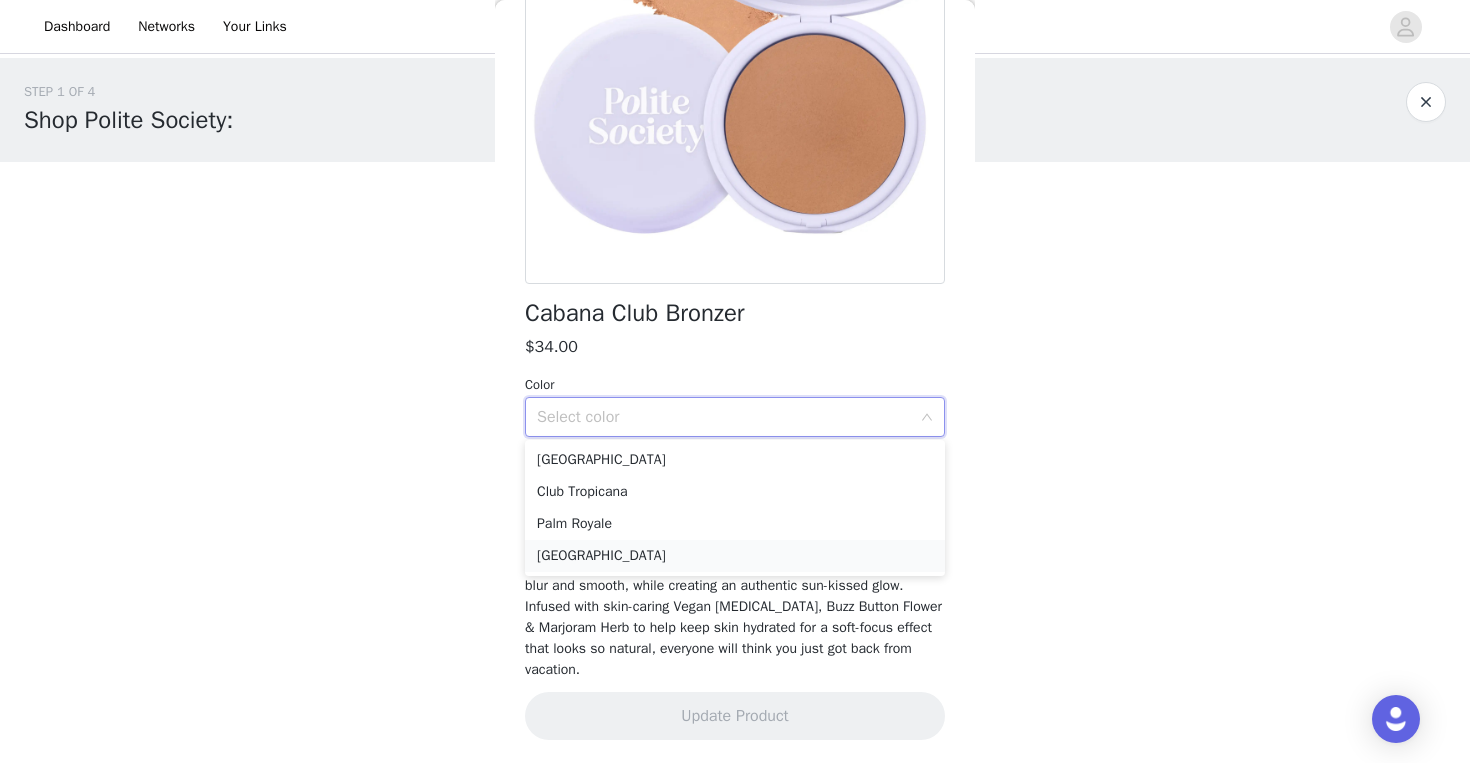 click on "Copacabana" at bounding box center (735, 556) 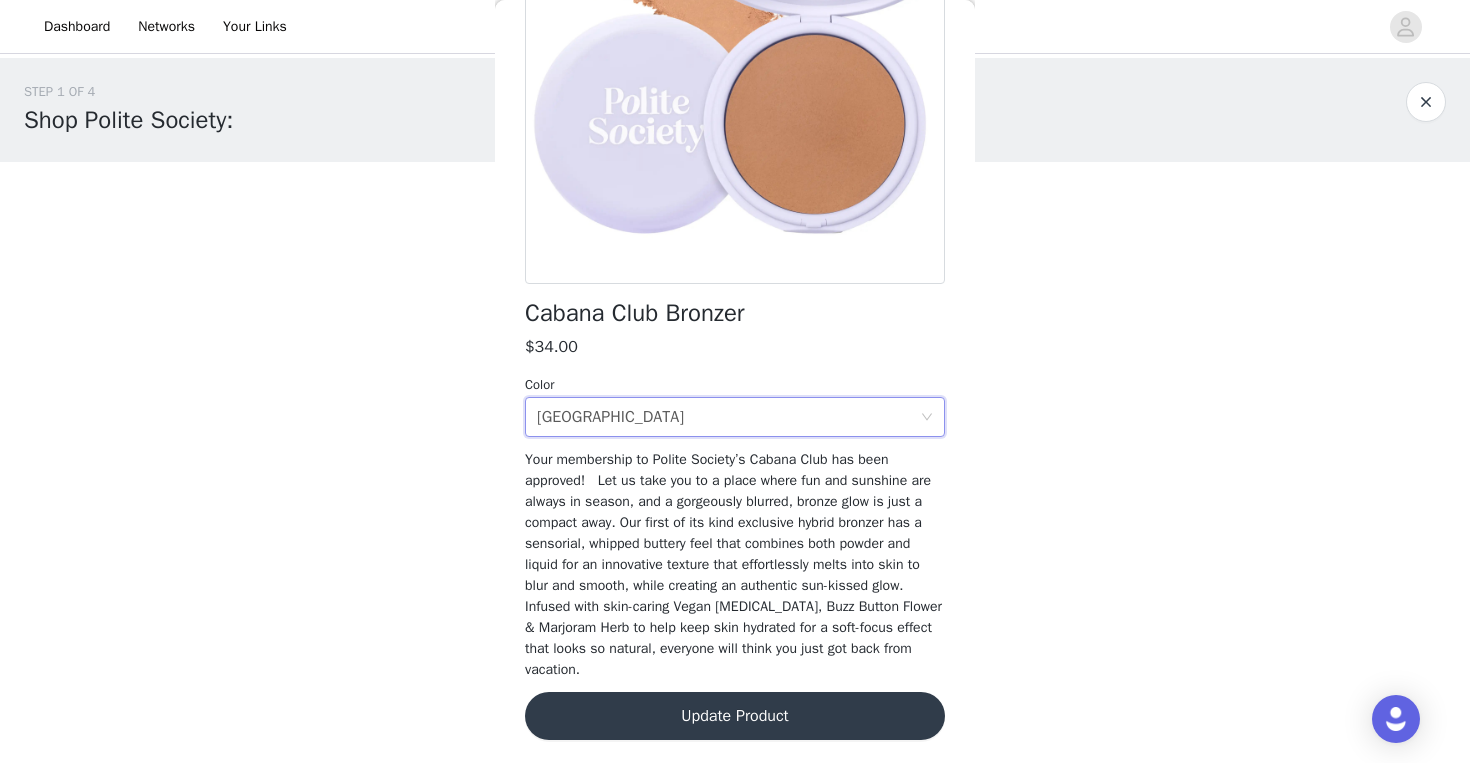 click on "Update Product" at bounding box center [735, 716] 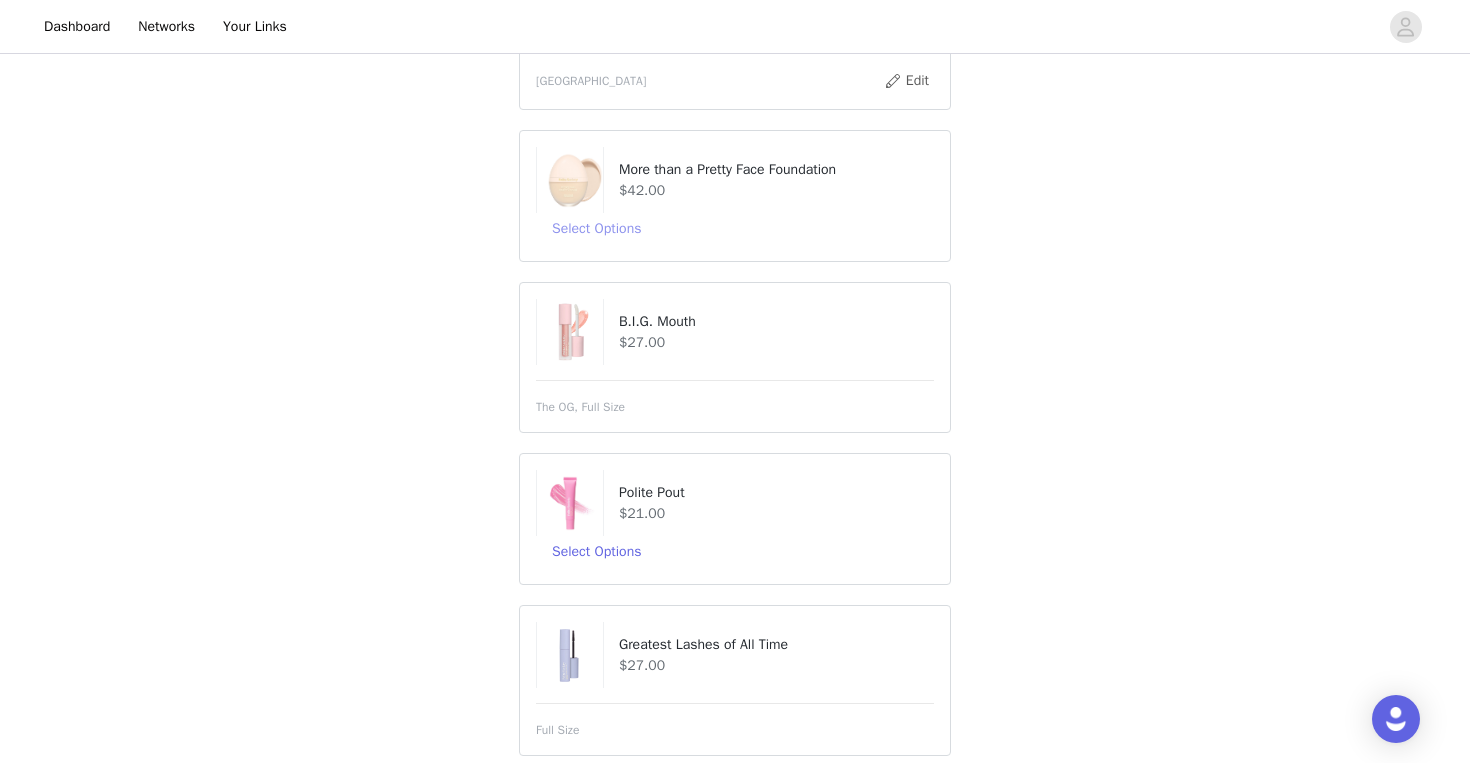 scroll, scrollTop: 271, scrollLeft: 0, axis: vertical 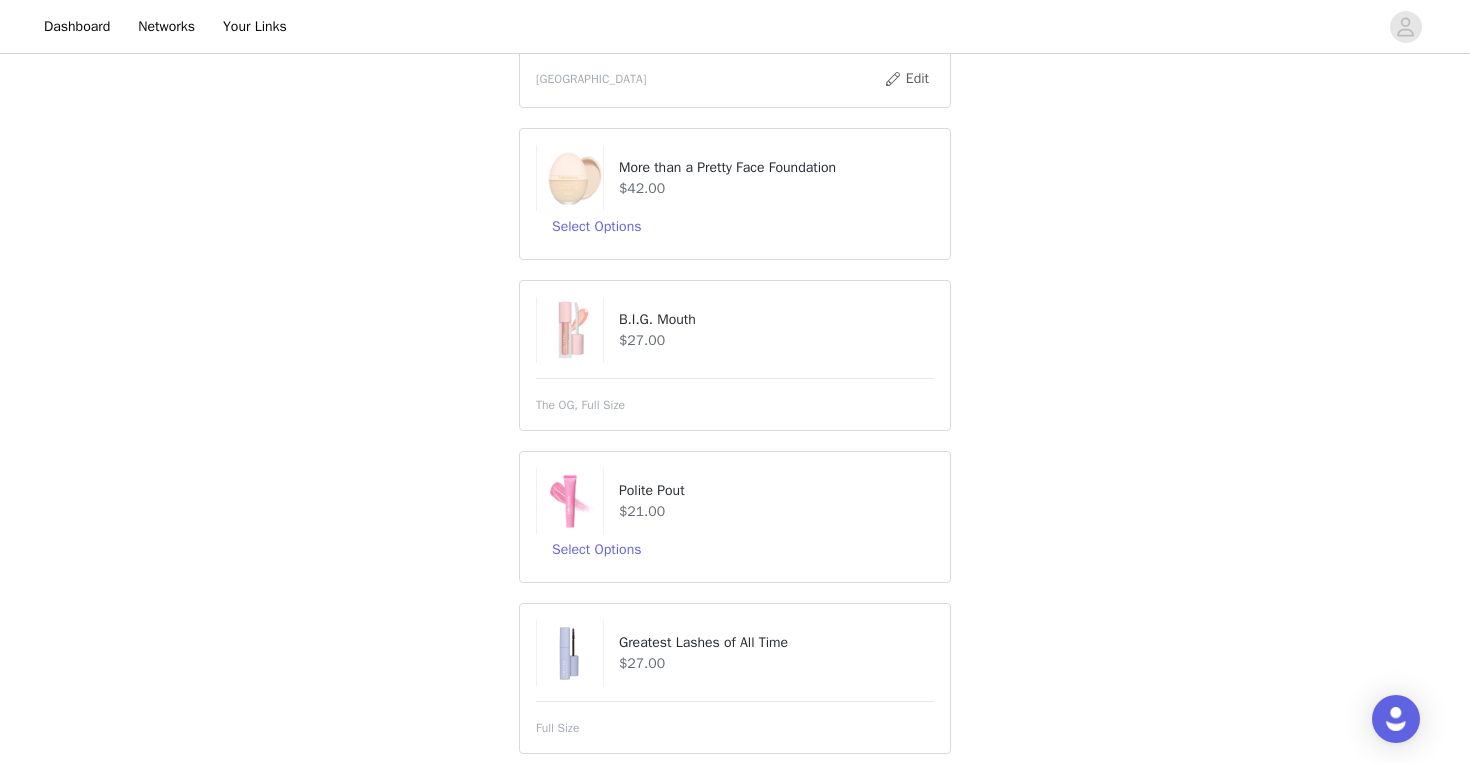 click on "$42.00" at bounding box center [776, 188] 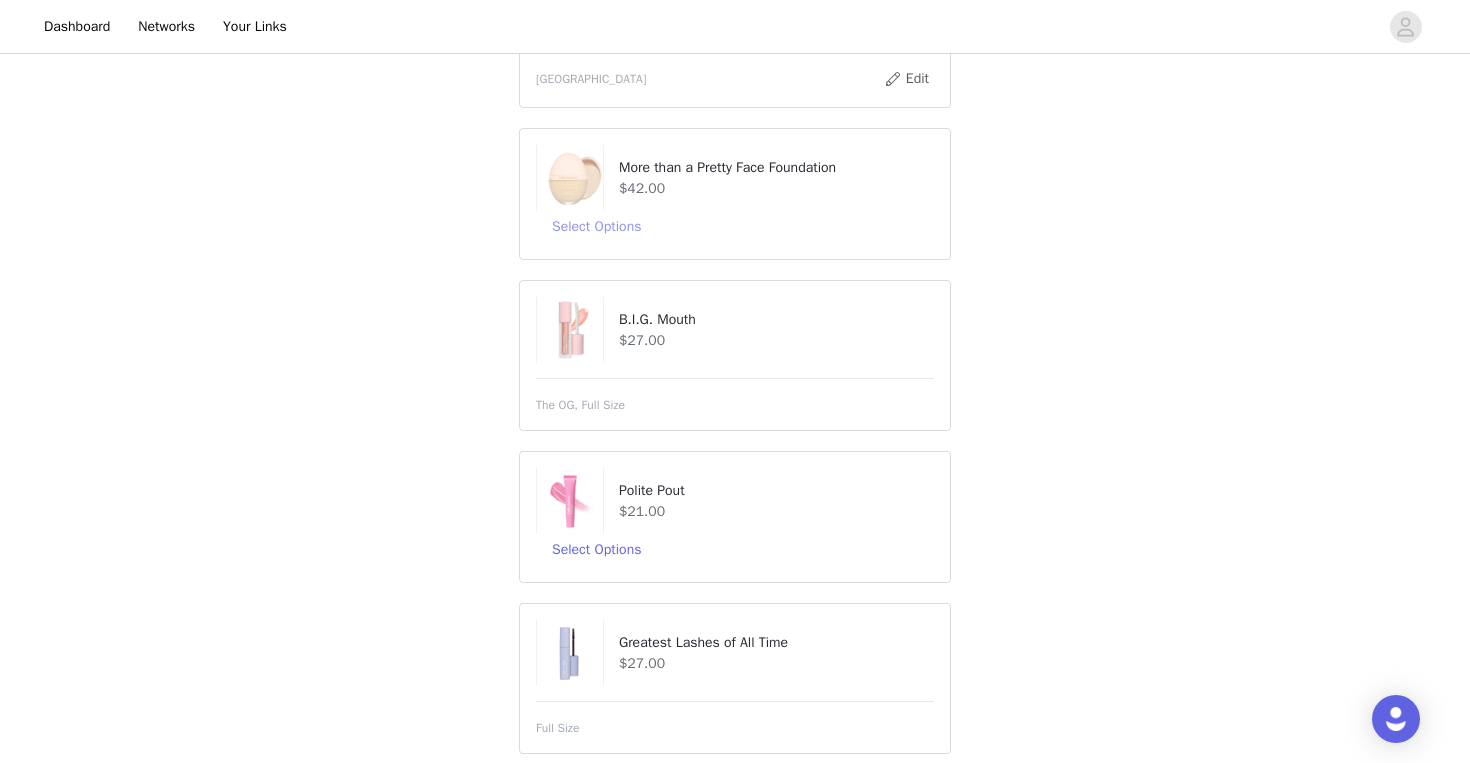 click on "Select Options" at bounding box center [596, 227] 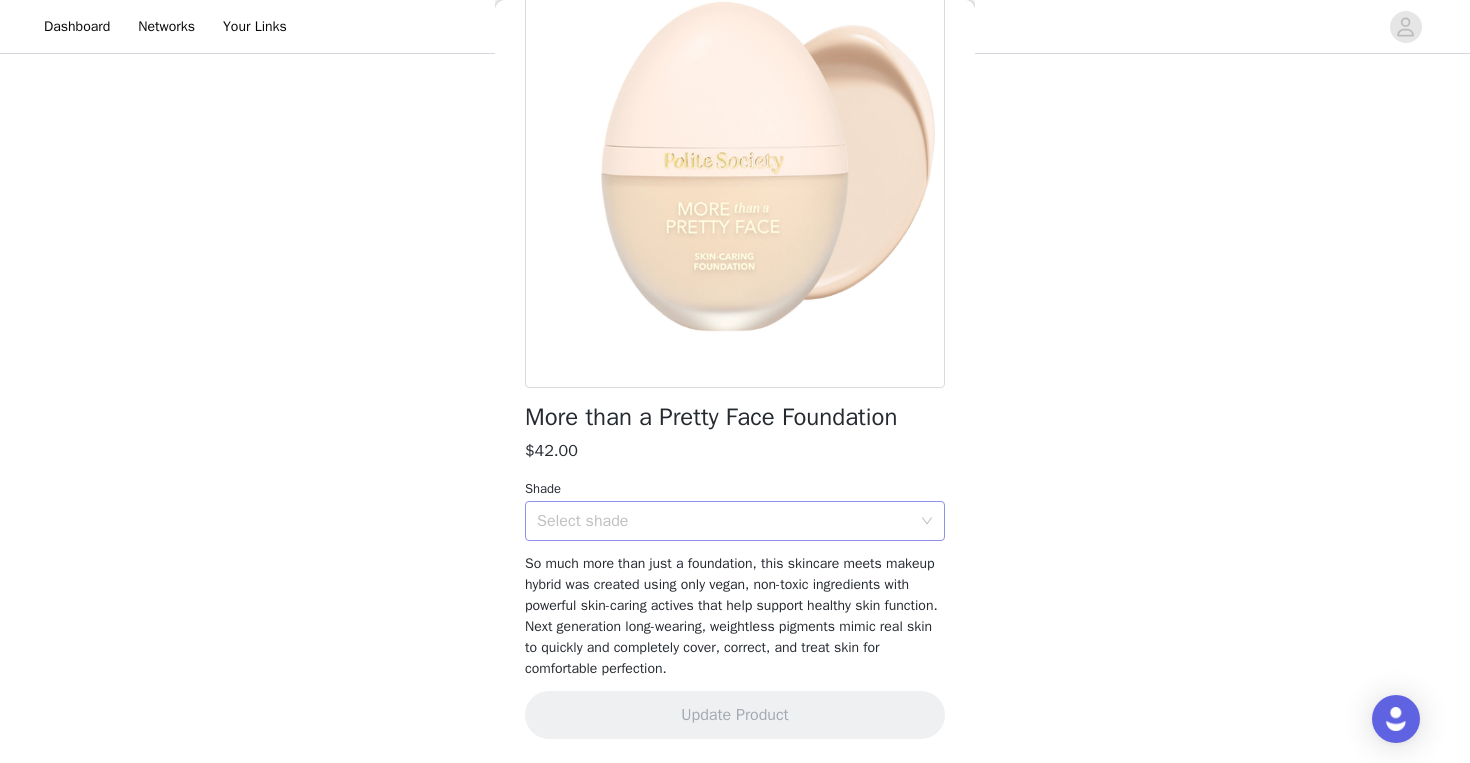 scroll, scrollTop: 161, scrollLeft: 0, axis: vertical 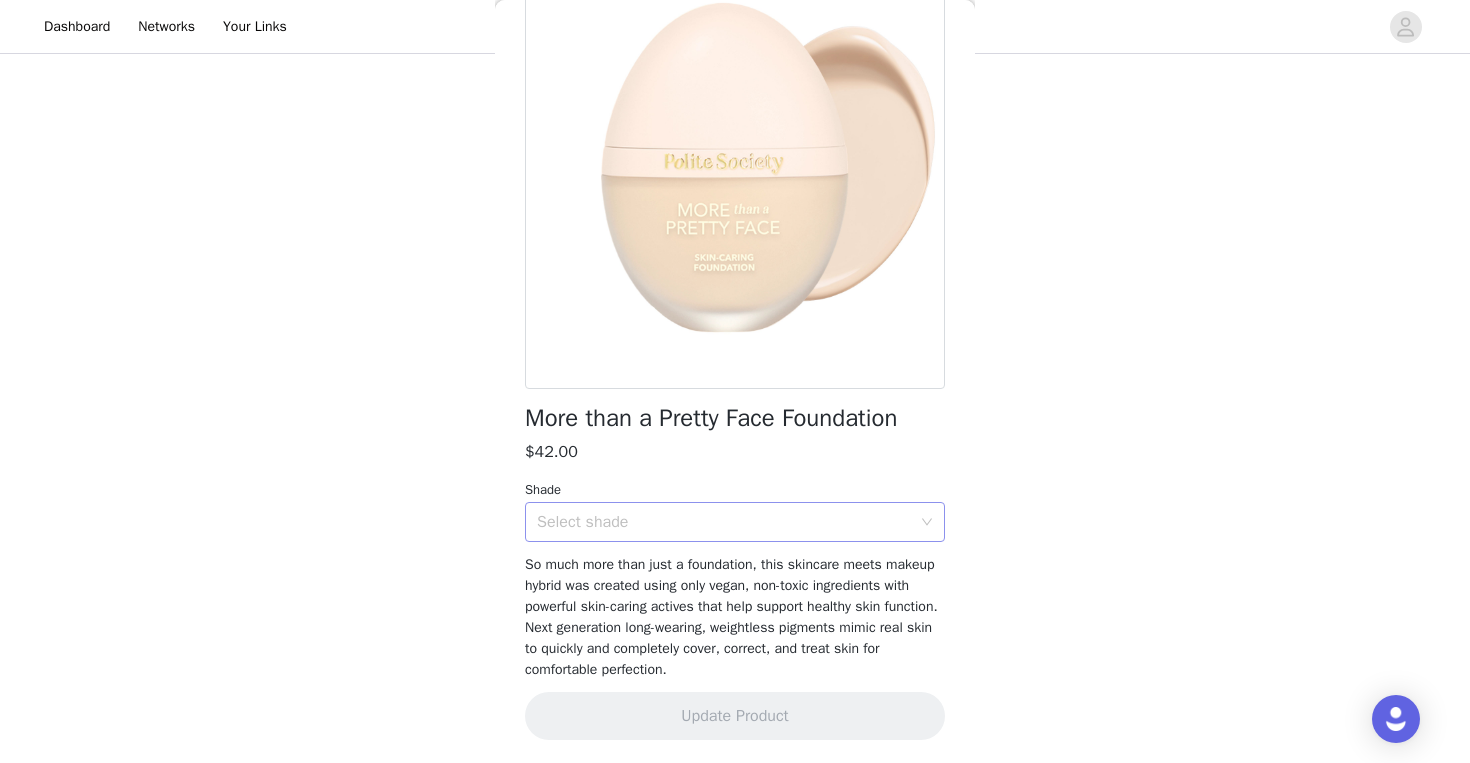click on "Select shade" at bounding box center [724, 522] 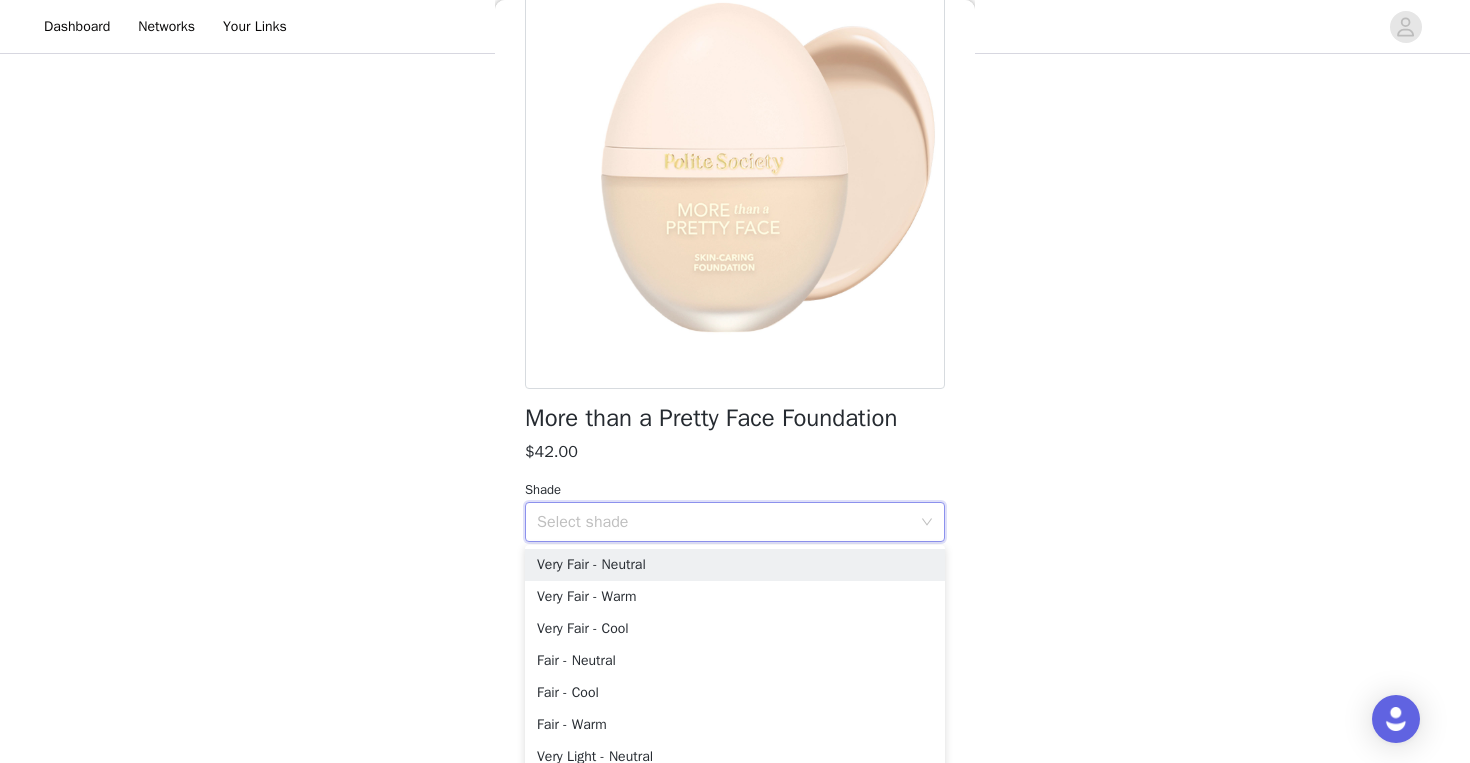 click on "STEP 1 OF 4
Shop Polite Society:
select all your perfect shades!                 Cabana Club Bronzer     $34.00       Copacabana       Edit       More than a Pretty Face Foundation     $42.00     Select Options         B.I.G. Mouth     $27.00       The OG, Full Size             Polite Pout     $21.00     Select Options         Greatest Lashes of All Time     $27.00       Full Size             Polite Pops     $28.00     Select Options         More than a Pretty Powder     $34.00     Select Options             Back     More than a Pretty Face Foundation       $42.00         Shade   Select shade     Update Product" at bounding box center [735, 444] 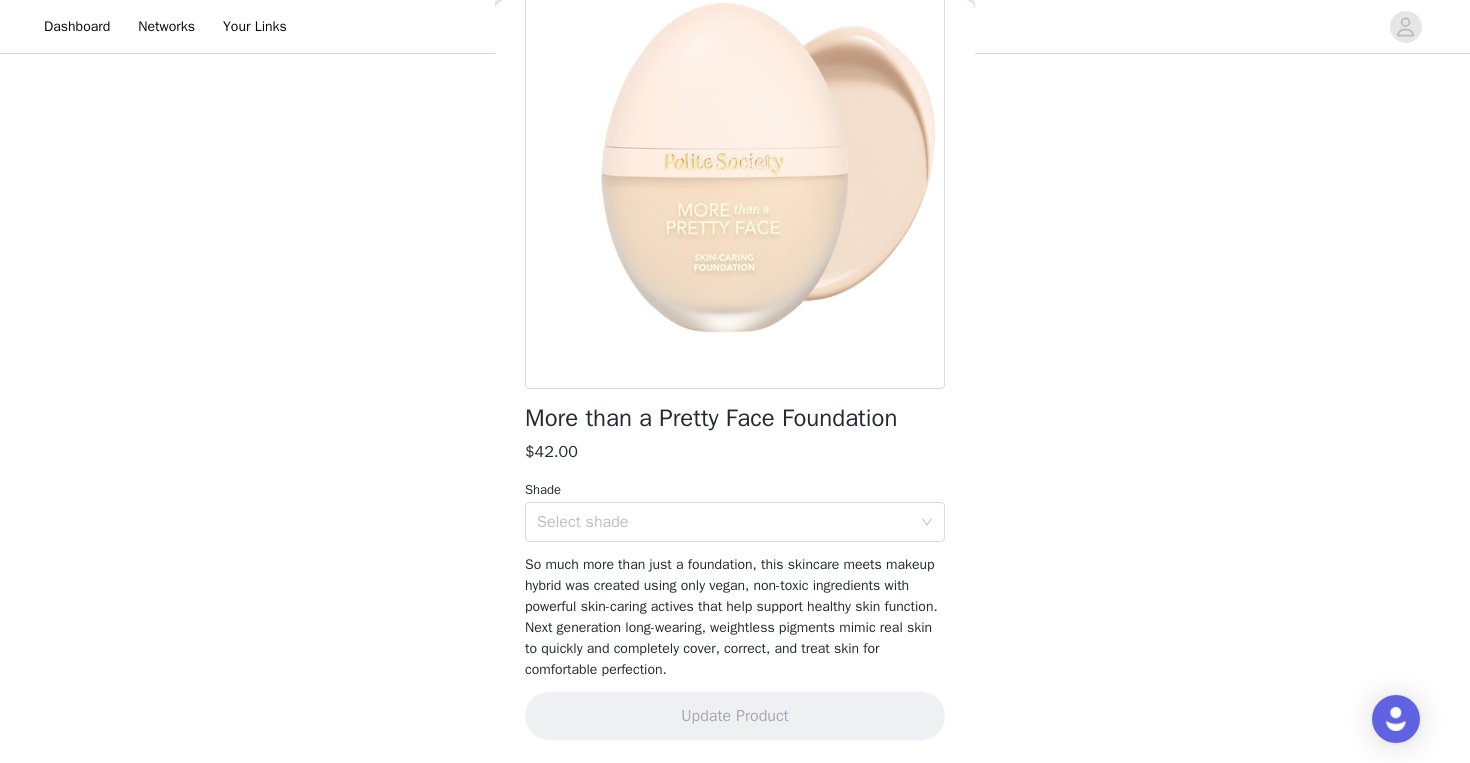 scroll, scrollTop: 753, scrollLeft: 0, axis: vertical 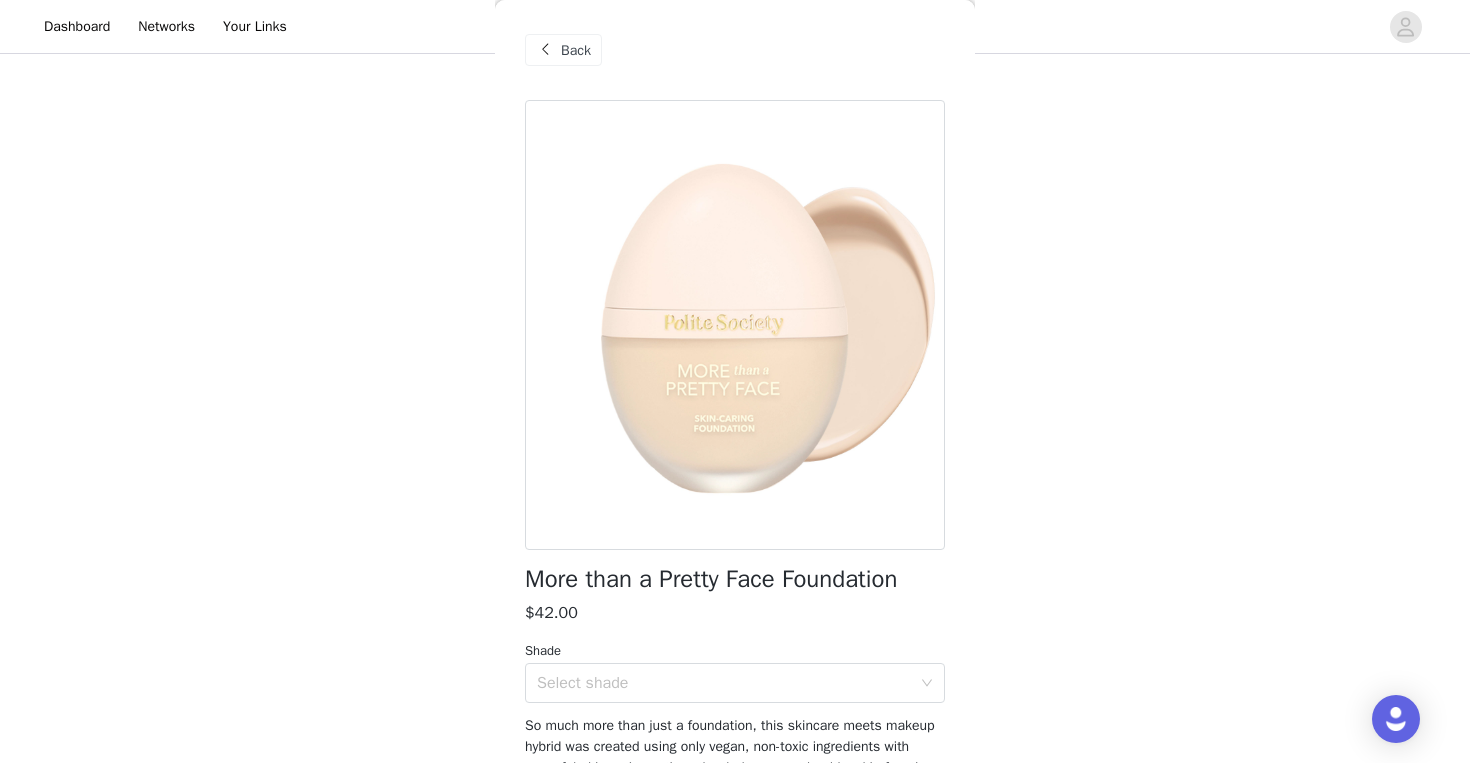 click on "Back" at bounding box center (563, 50) 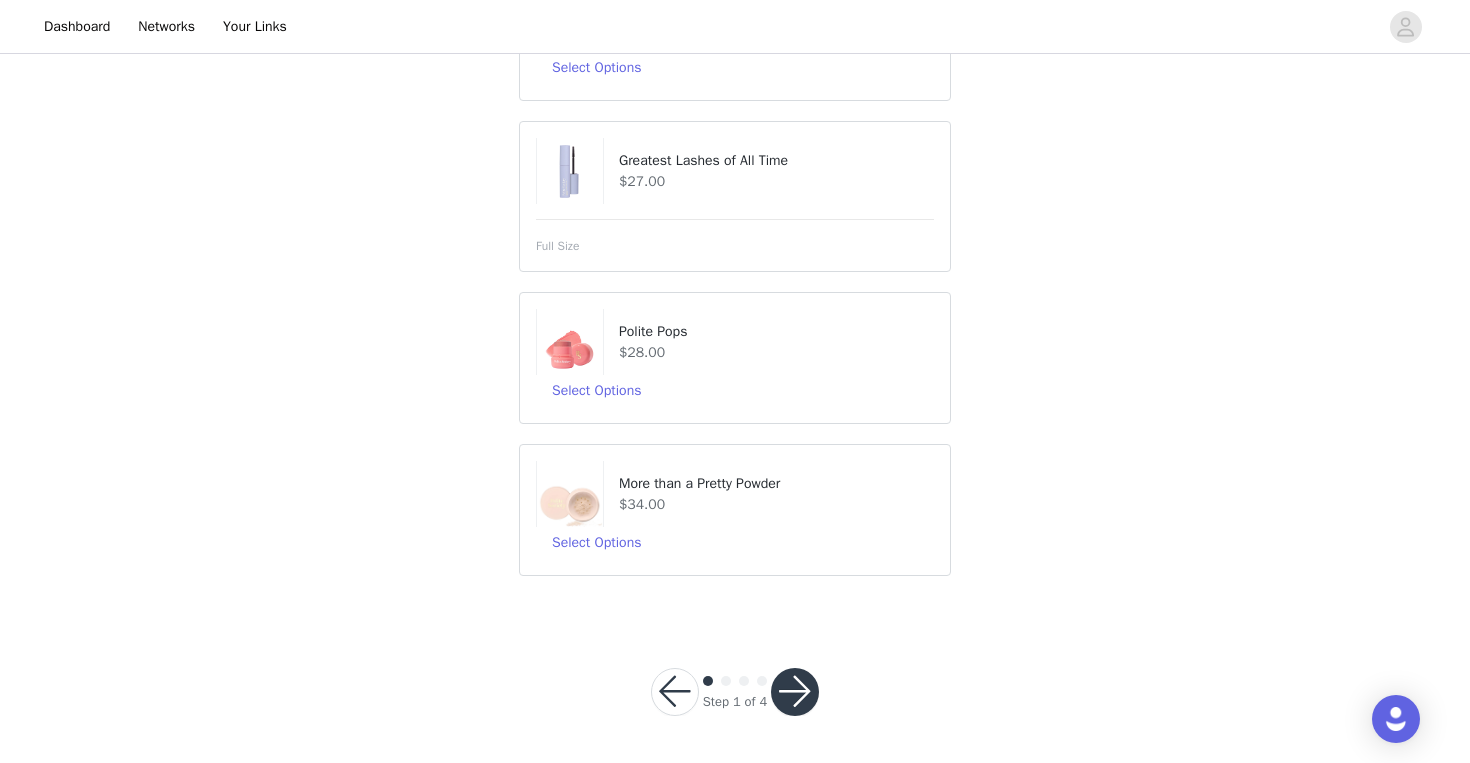 click on "$28.00" at bounding box center [776, 352] 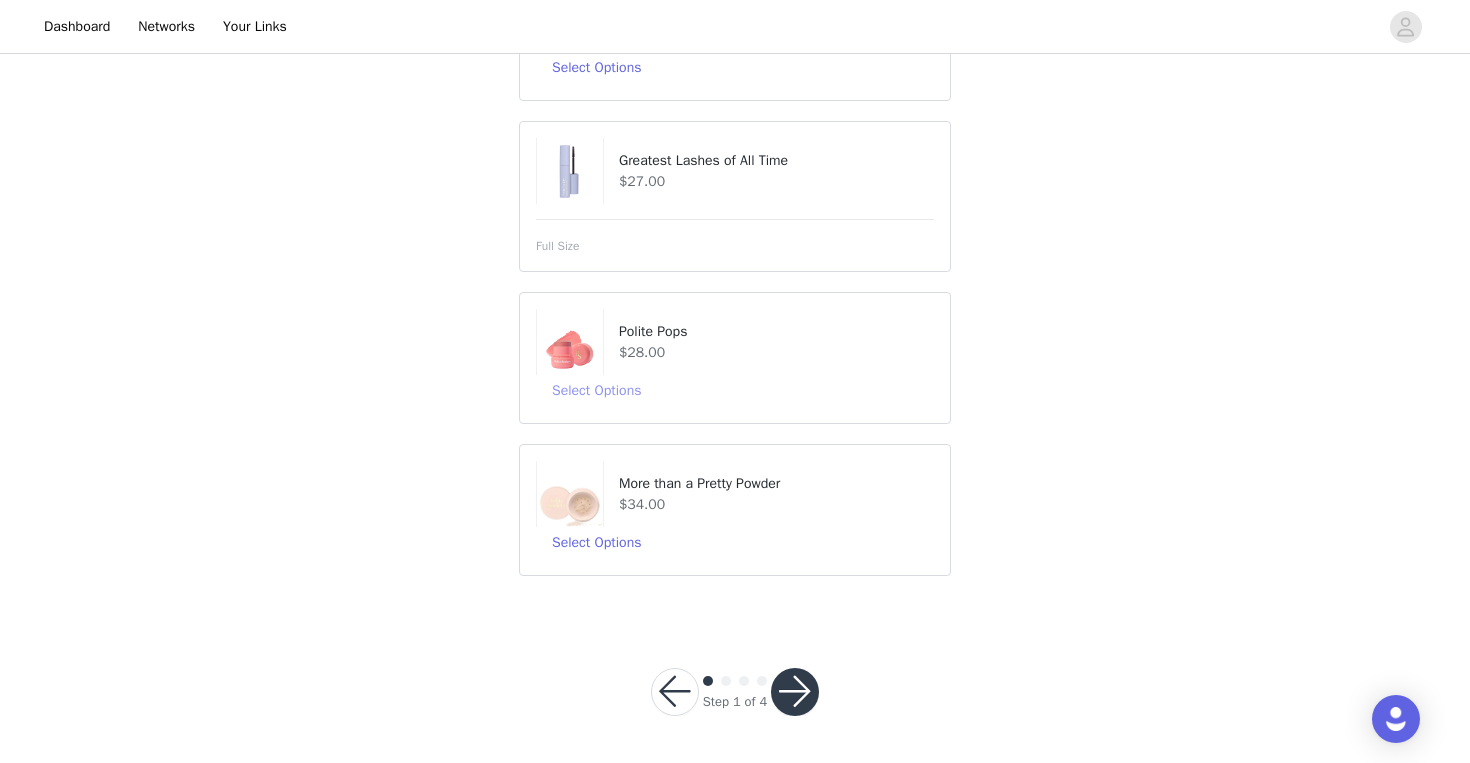 click on "Select Options" at bounding box center [596, 391] 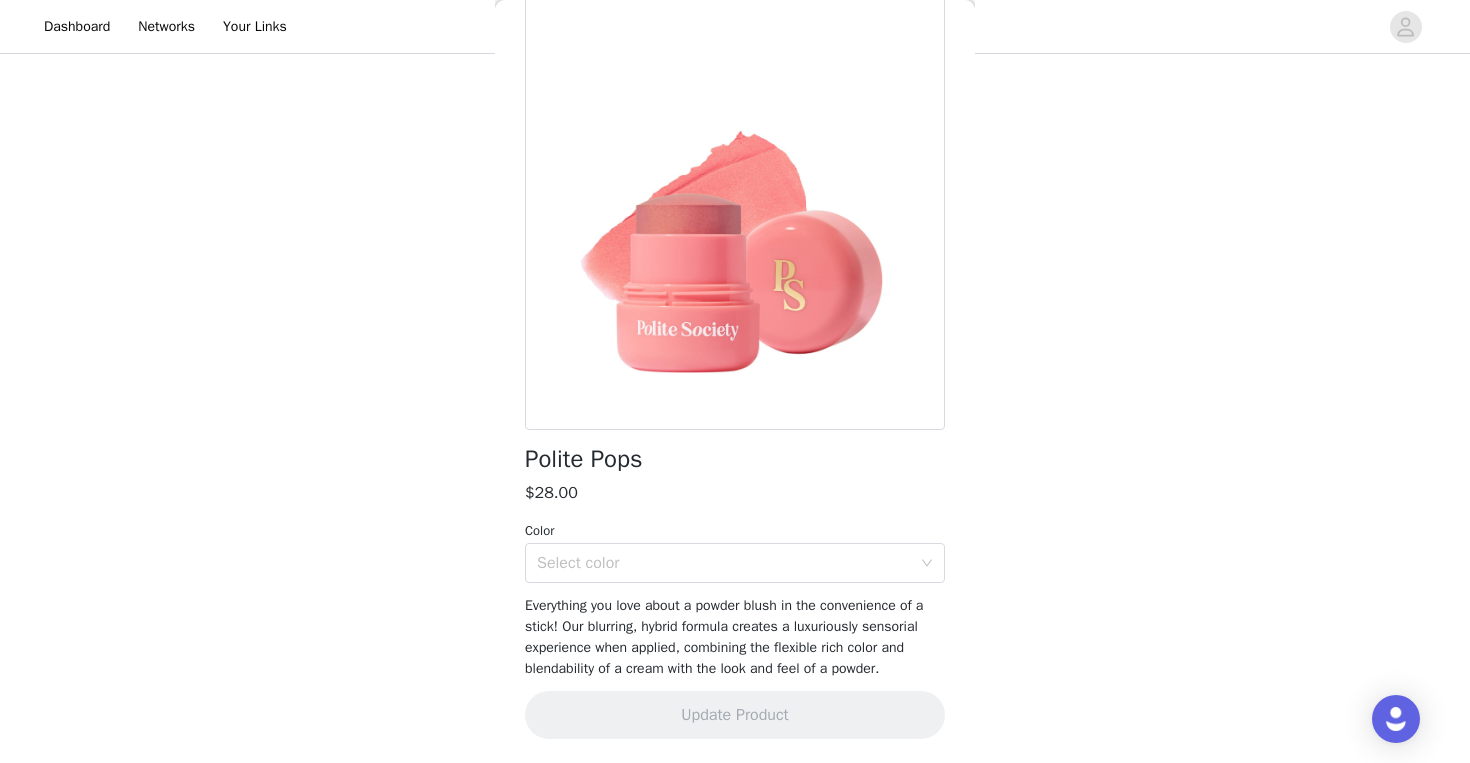 scroll, scrollTop: 140, scrollLeft: 0, axis: vertical 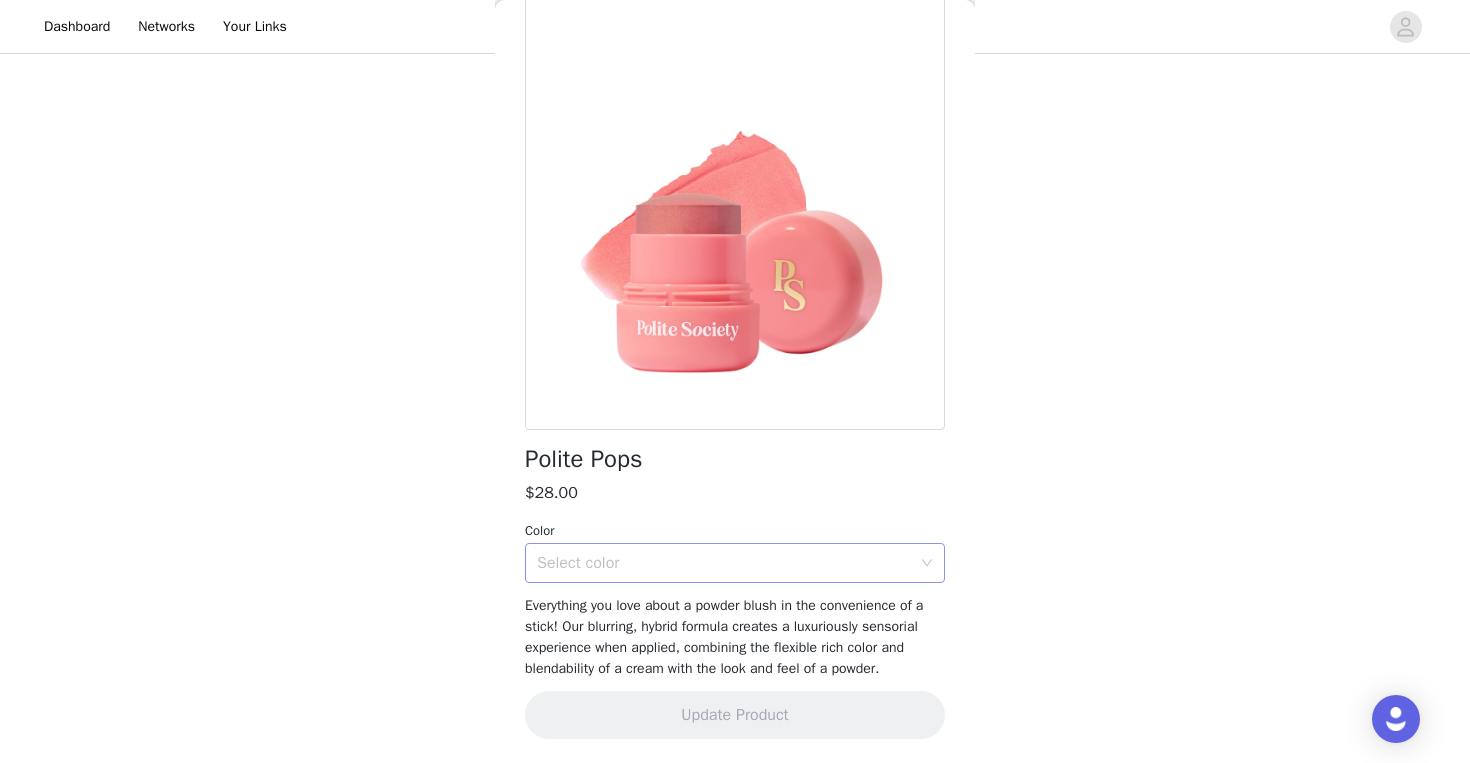 click on "Select color" at bounding box center (724, 563) 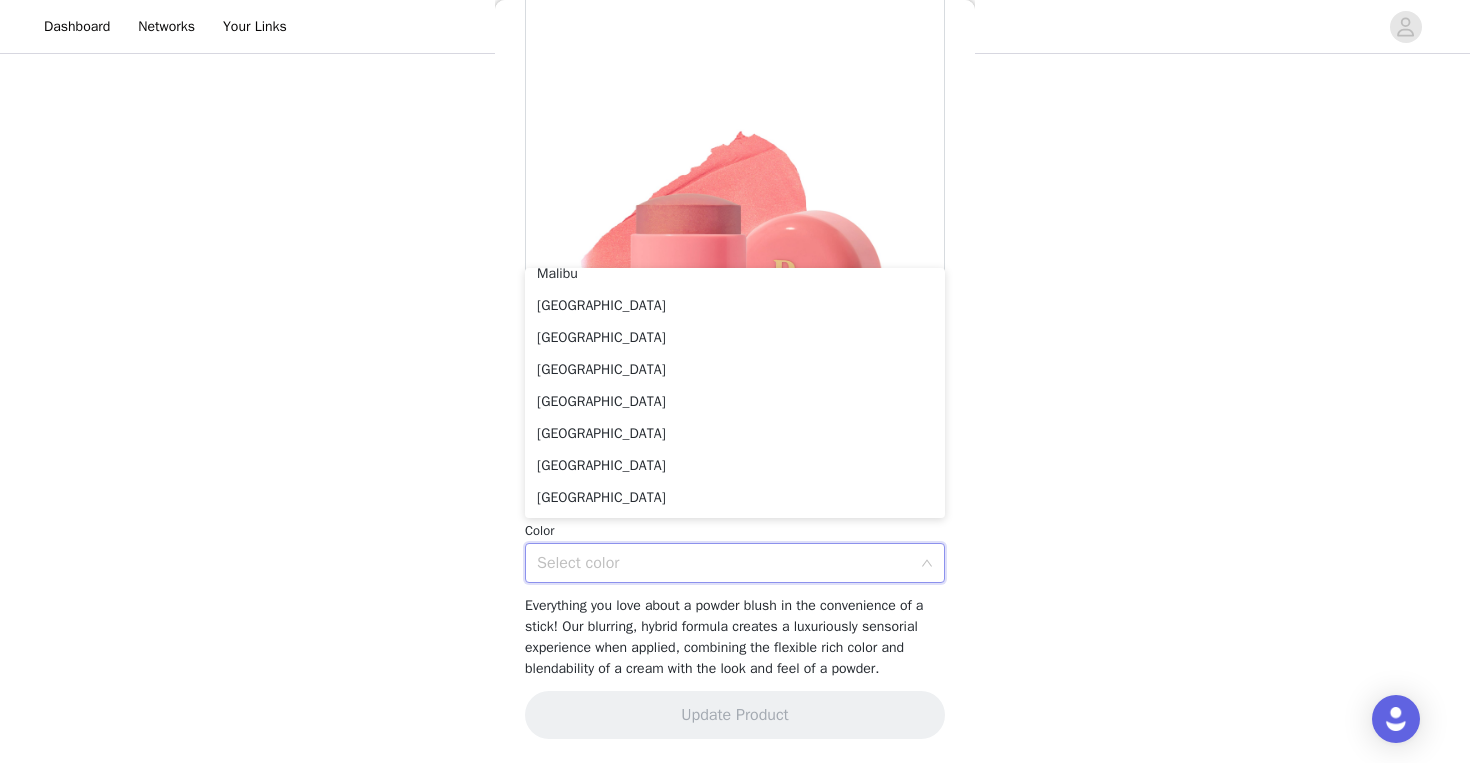 scroll, scrollTop: 14, scrollLeft: 0, axis: vertical 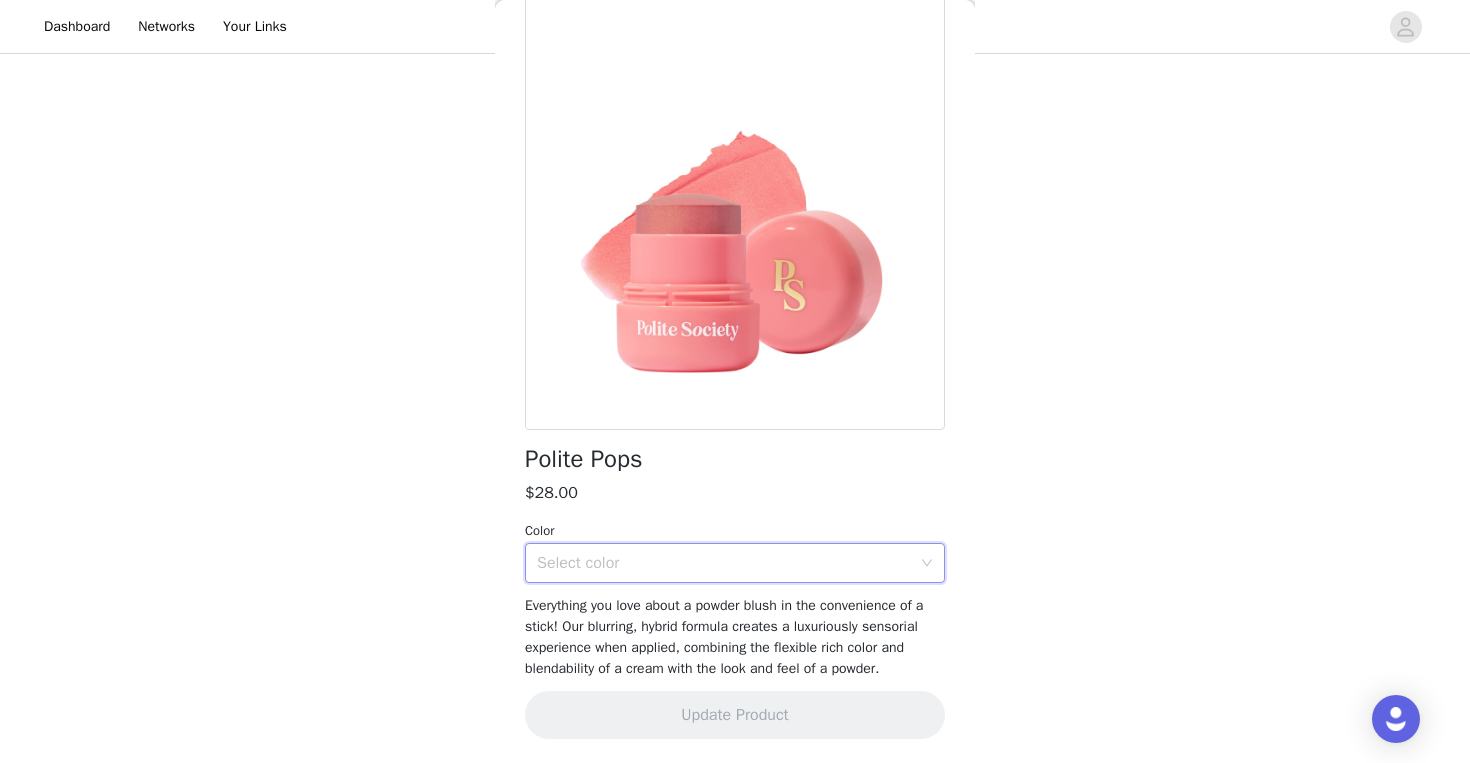 click on "Select color" at bounding box center [724, 563] 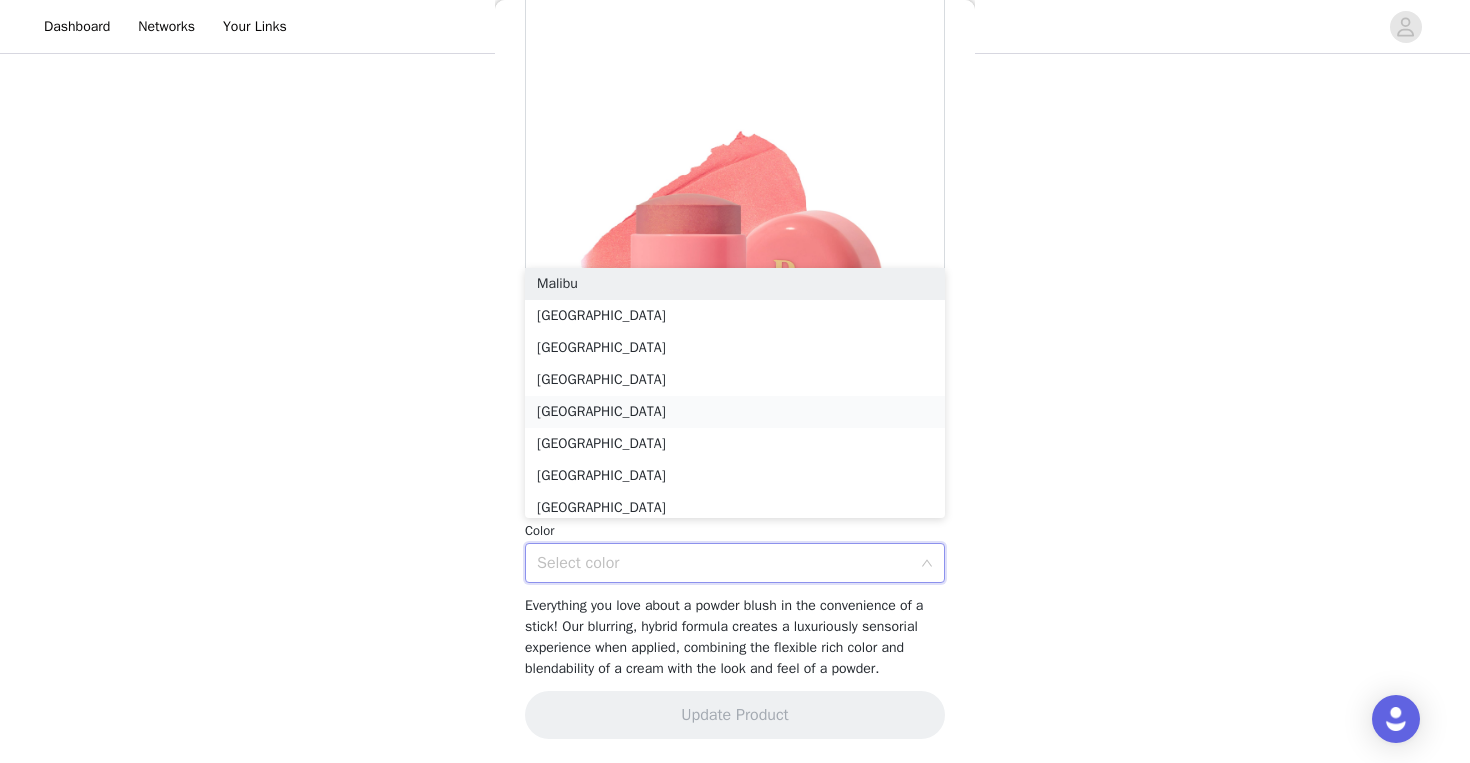 scroll, scrollTop: 10, scrollLeft: 0, axis: vertical 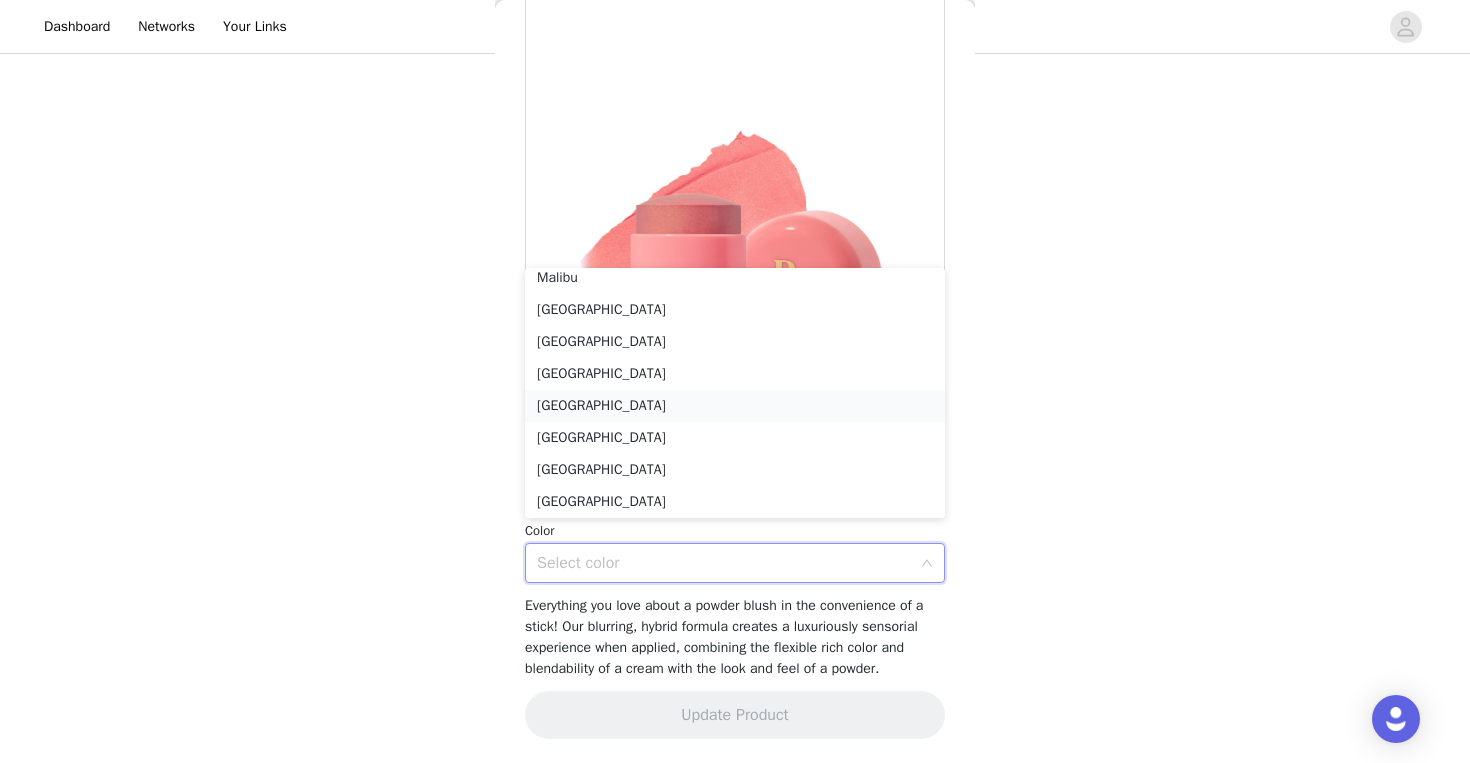 click on "Sydney" at bounding box center [735, 406] 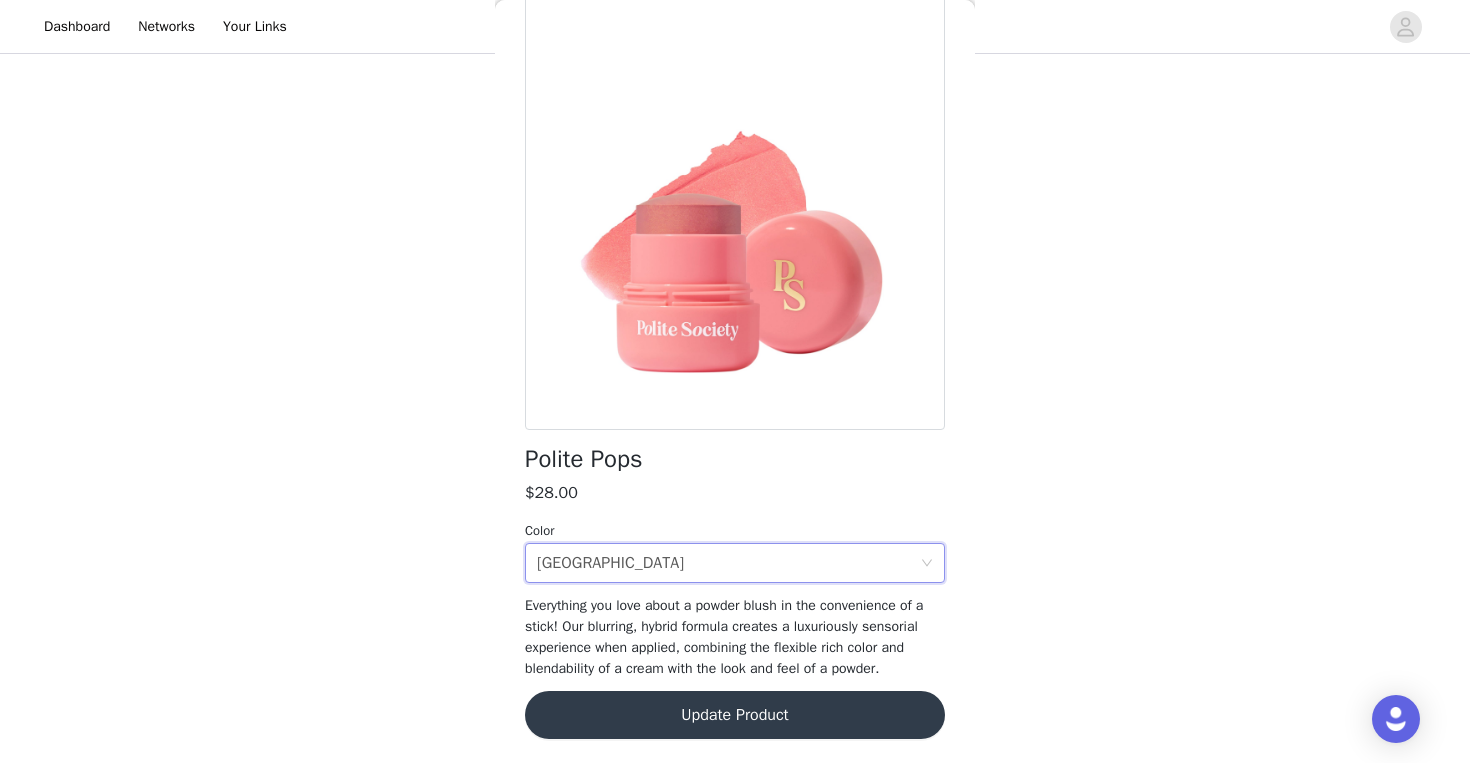 scroll, scrollTop: 753, scrollLeft: 0, axis: vertical 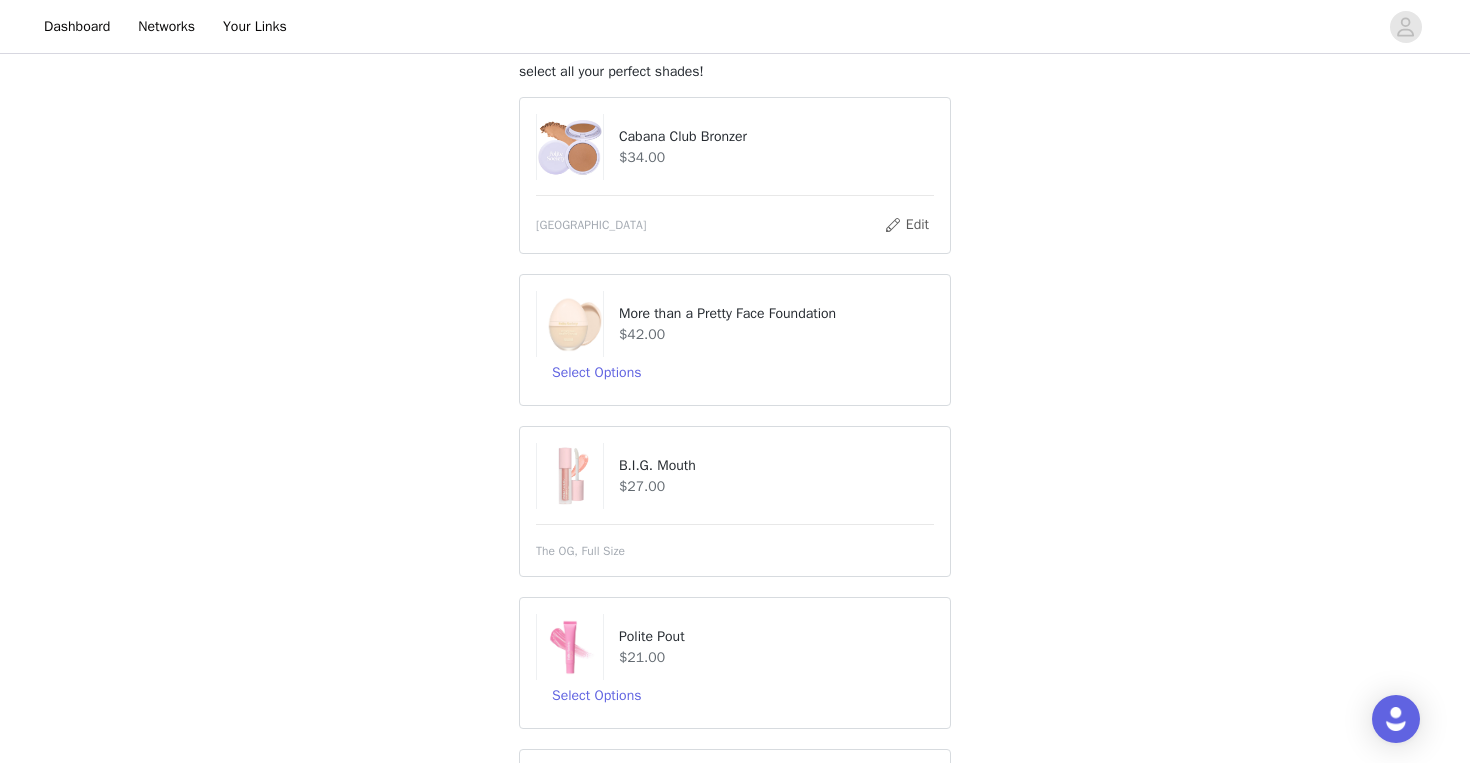 click on "$27.00" at bounding box center (776, 486) 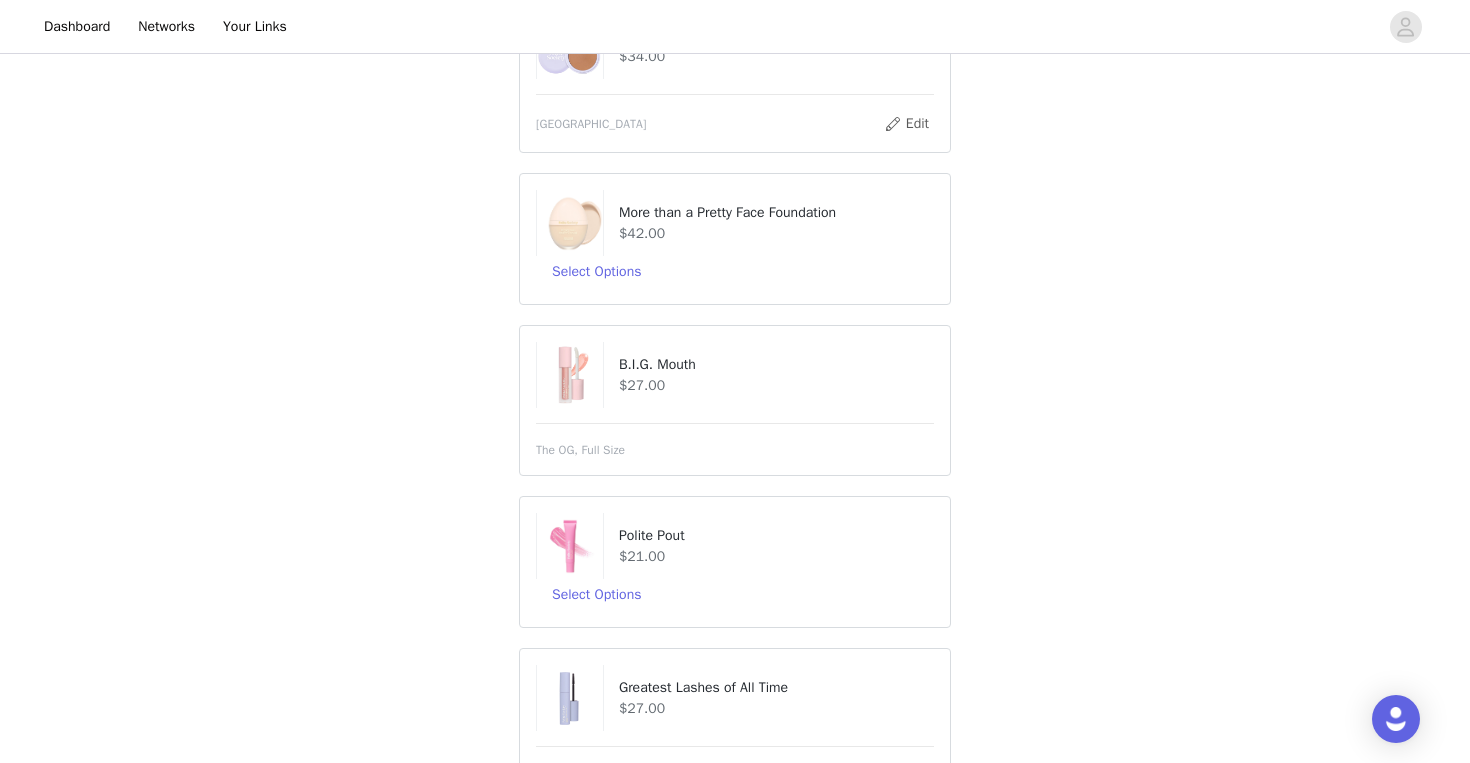 scroll, scrollTop: 301, scrollLeft: 0, axis: vertical 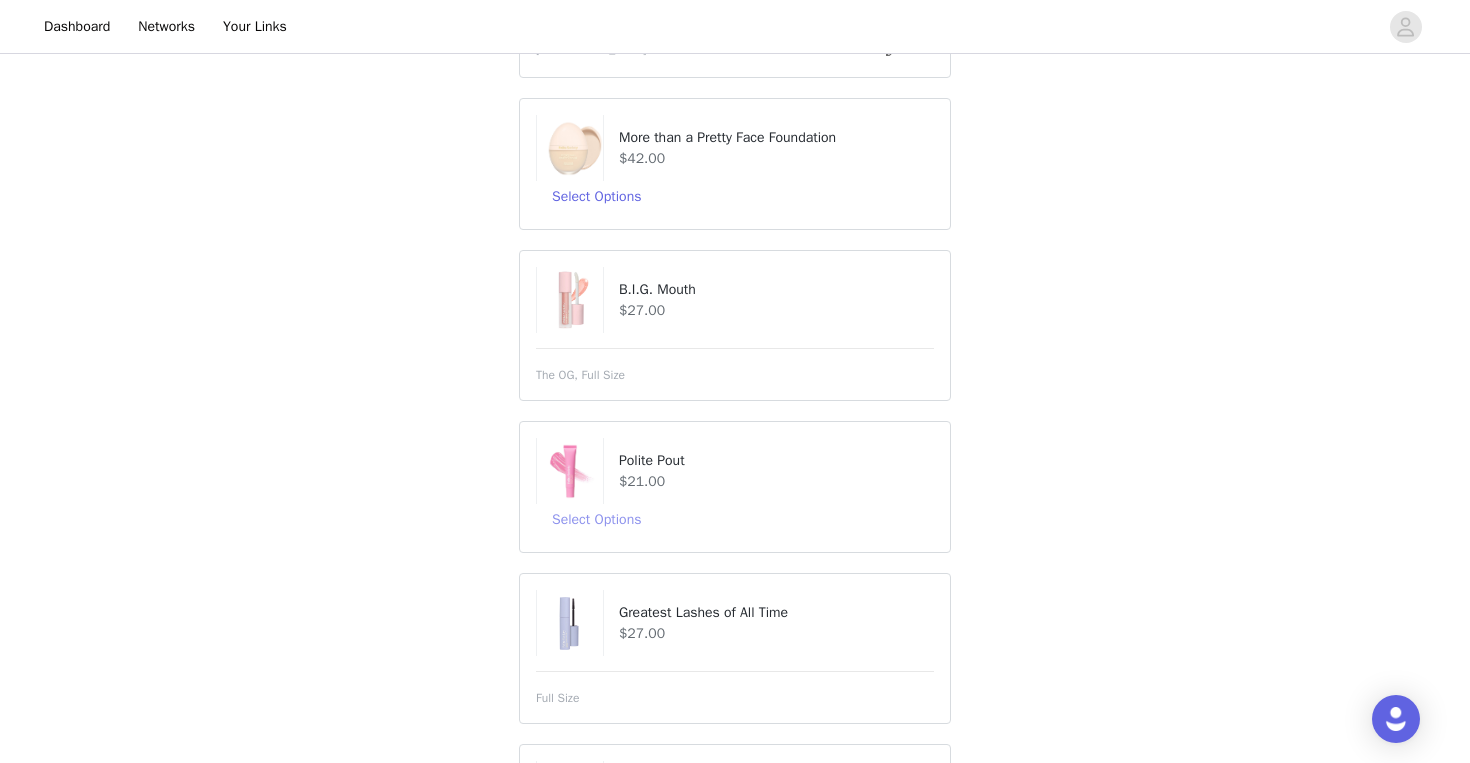 click on "Select Options" at bounding box center (596, 520) 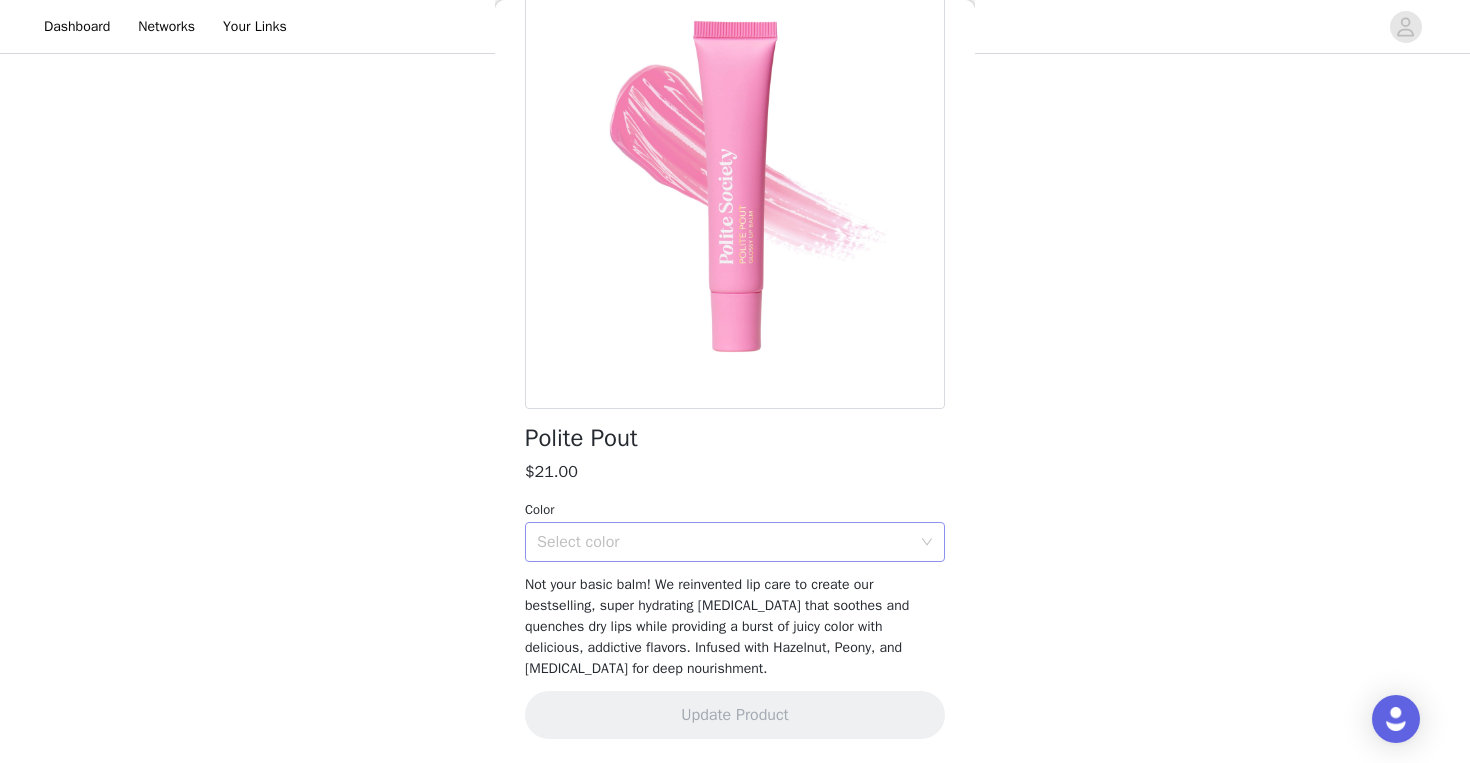 click on "Select color" at bounding box center [728, 542] 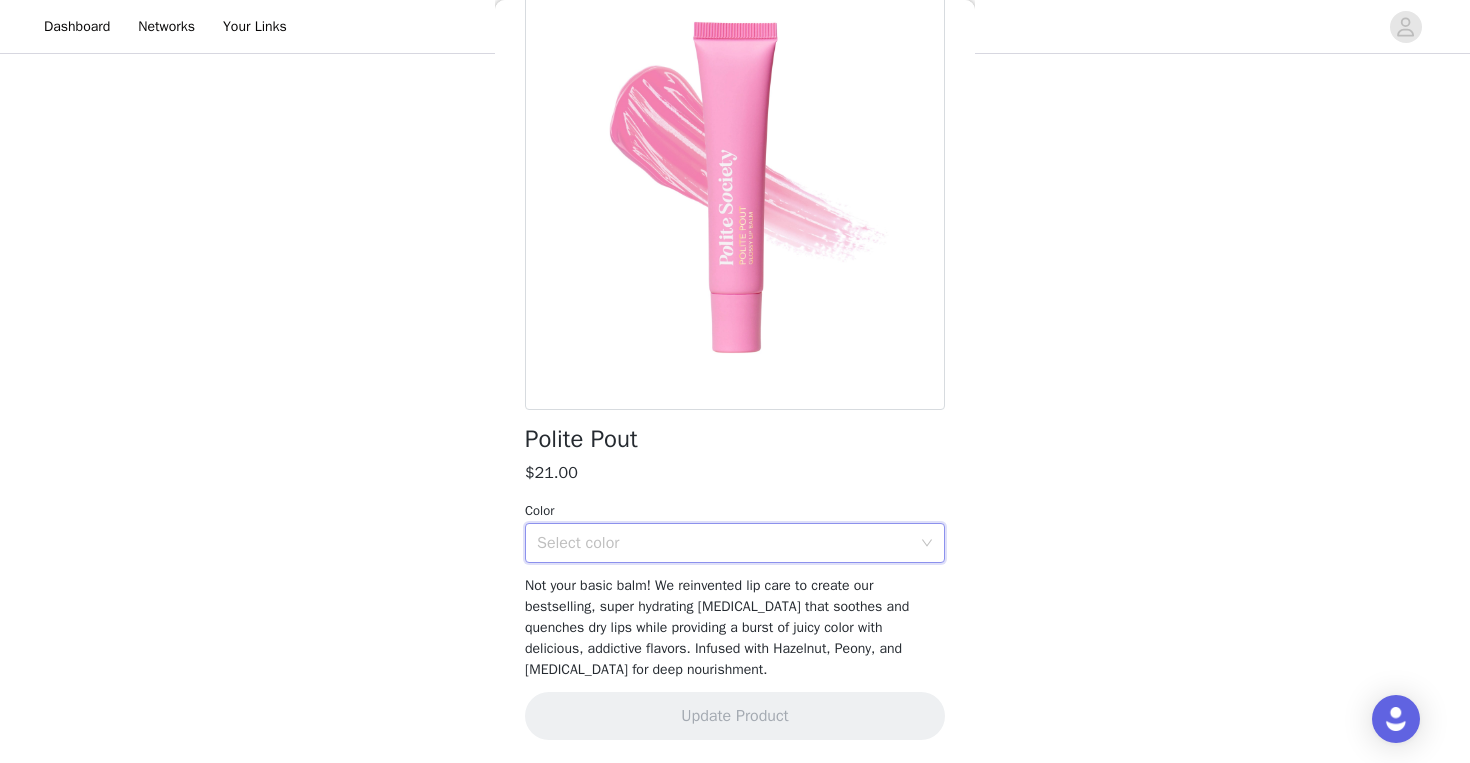 click on "Polite Pout       $21.00         Color   Select color   Not your basic balm! We reinvented lip care to create our bestselling, super hydrating lip balm that soothes and quenches dry lips while providing a burst of juicy color with delicious, addictive flavors. Infused with Hazelnut, Peony, and Vitamin E for deep nourishment.    Update Product" at bounding box center [735, 362] 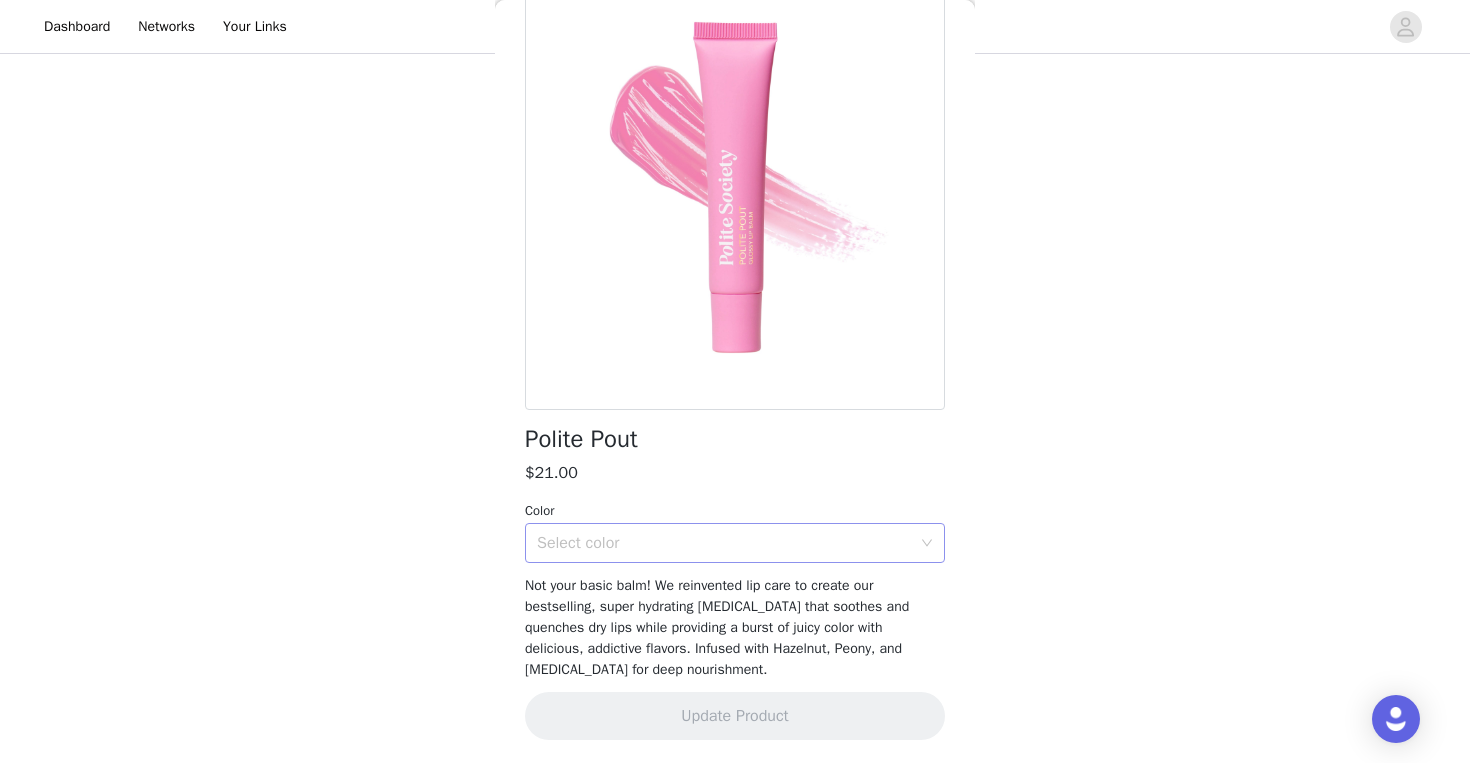 click on "Select color" at bounding box center [724, 543] 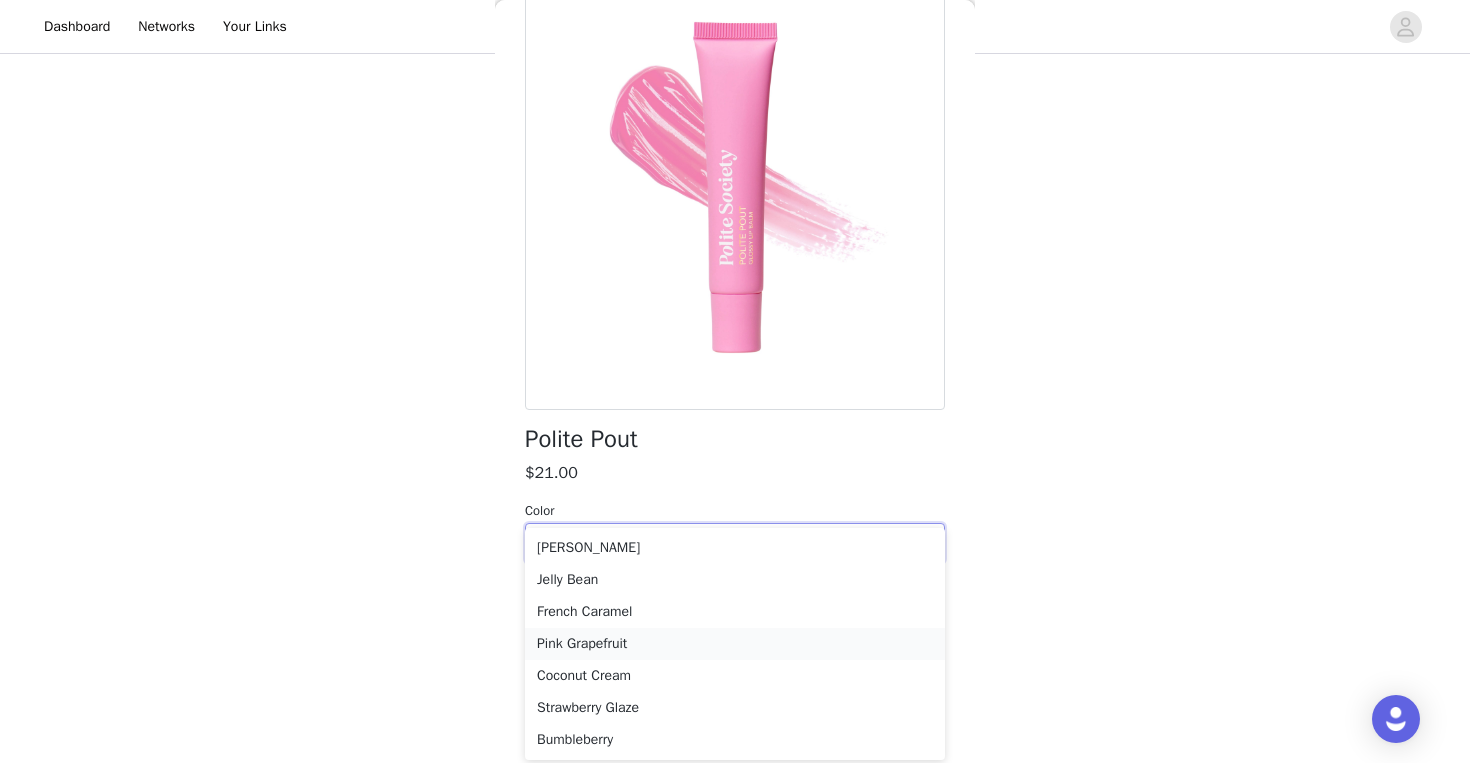scroll, scrollTop: 340, scrollLeft: 0, axis: vertical 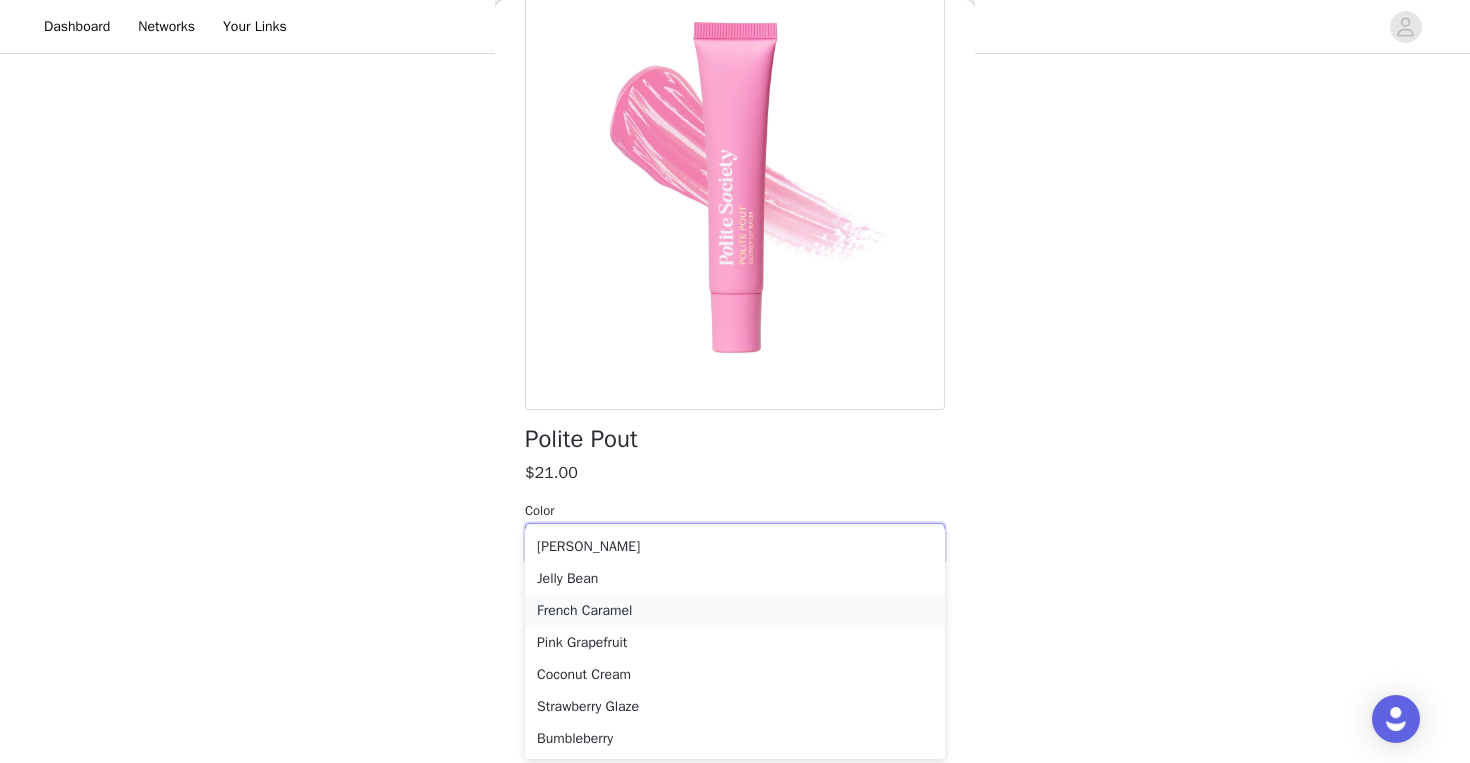 click on "French Caramel" at bounding box center [735, 611] 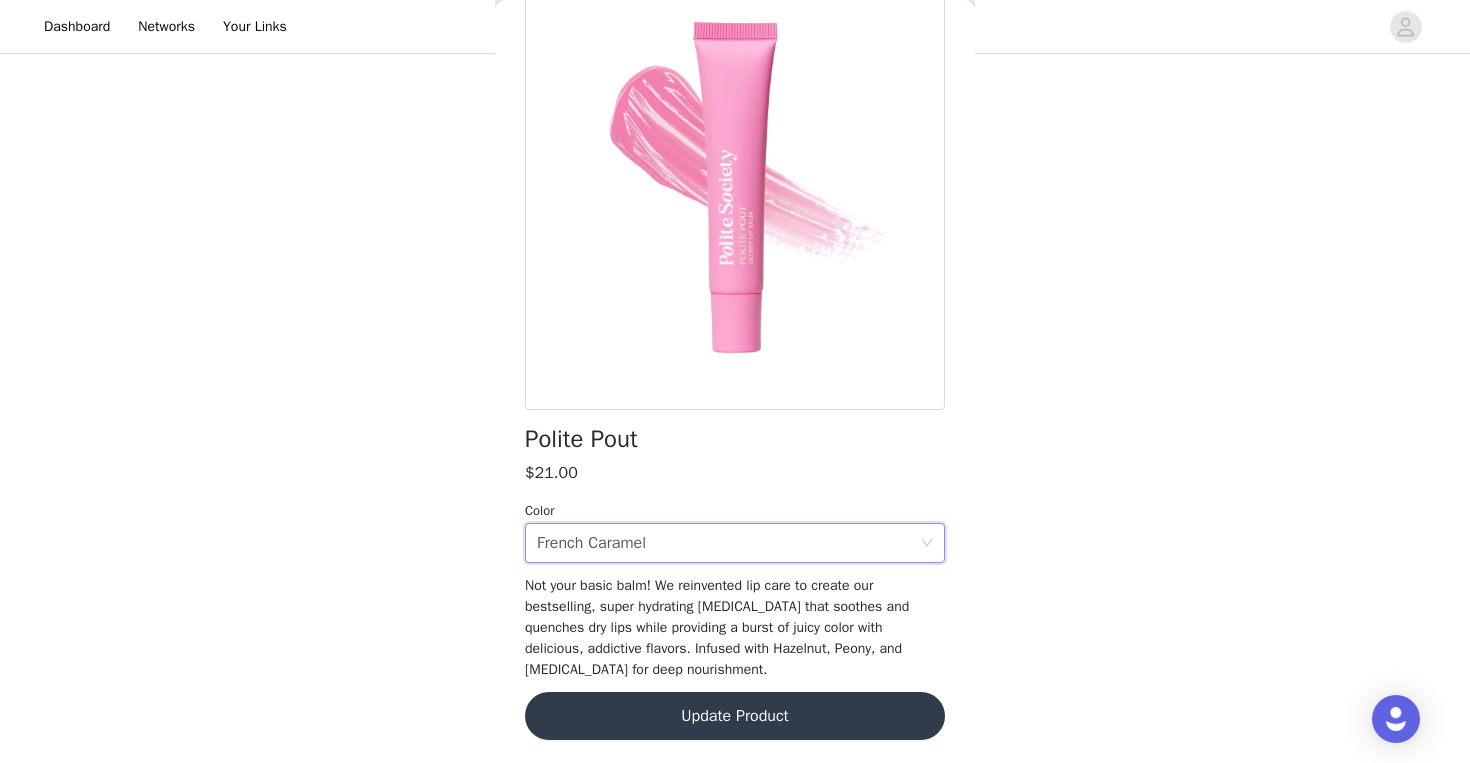 scroll, scrollTop: 487, scrollLeft: 0, axis: vertical 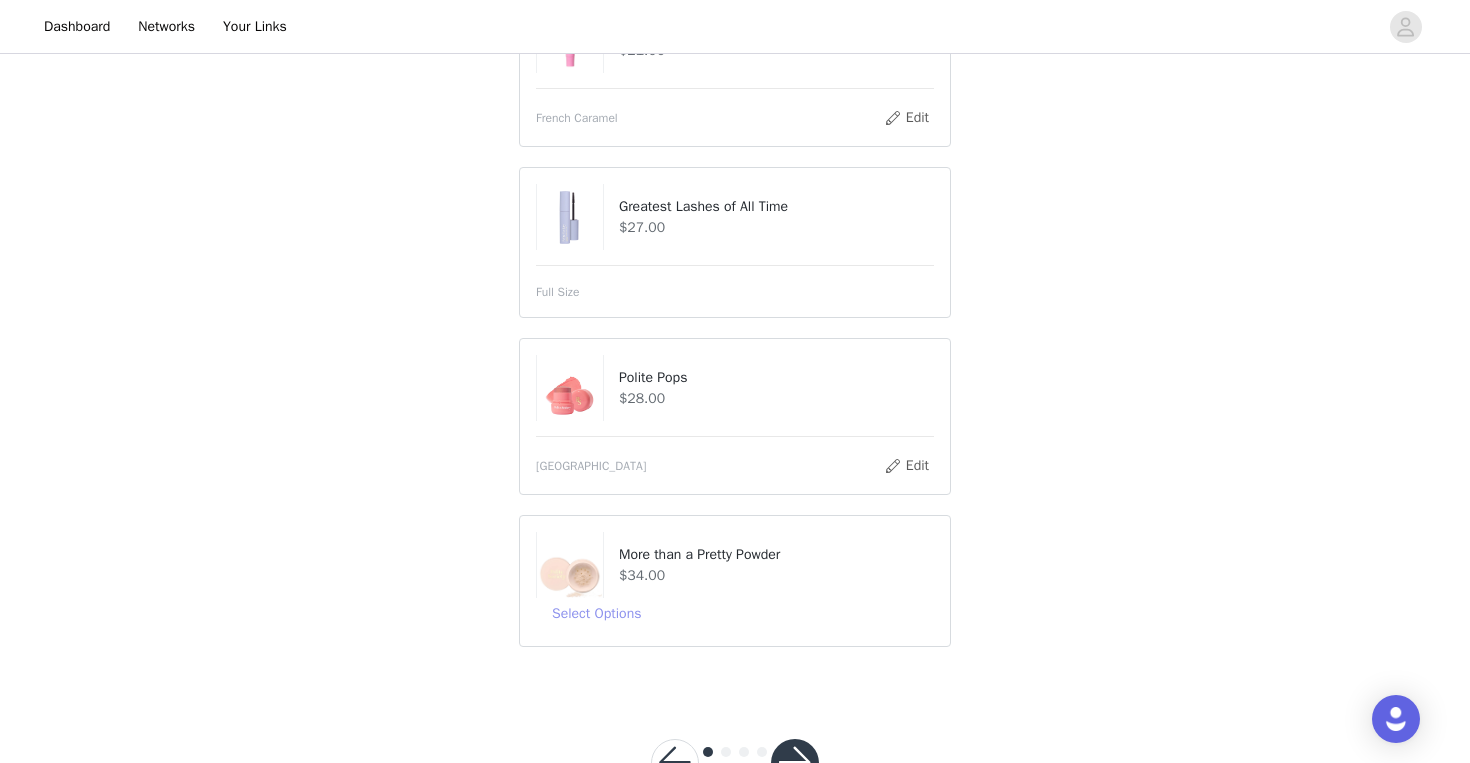 click on "Select Options" at bounding box center [596, 614] 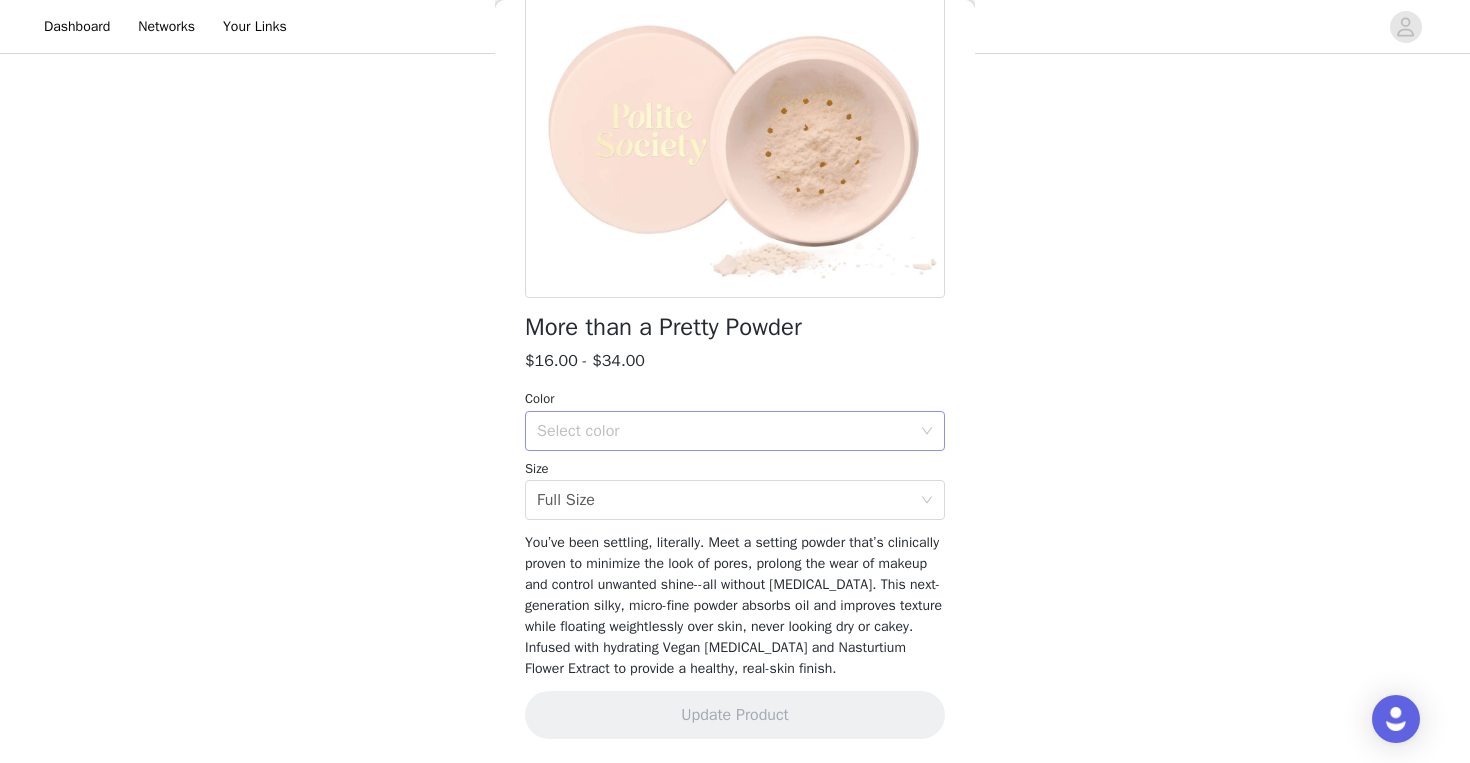click on "Select color" at bounding box center (724, 431) 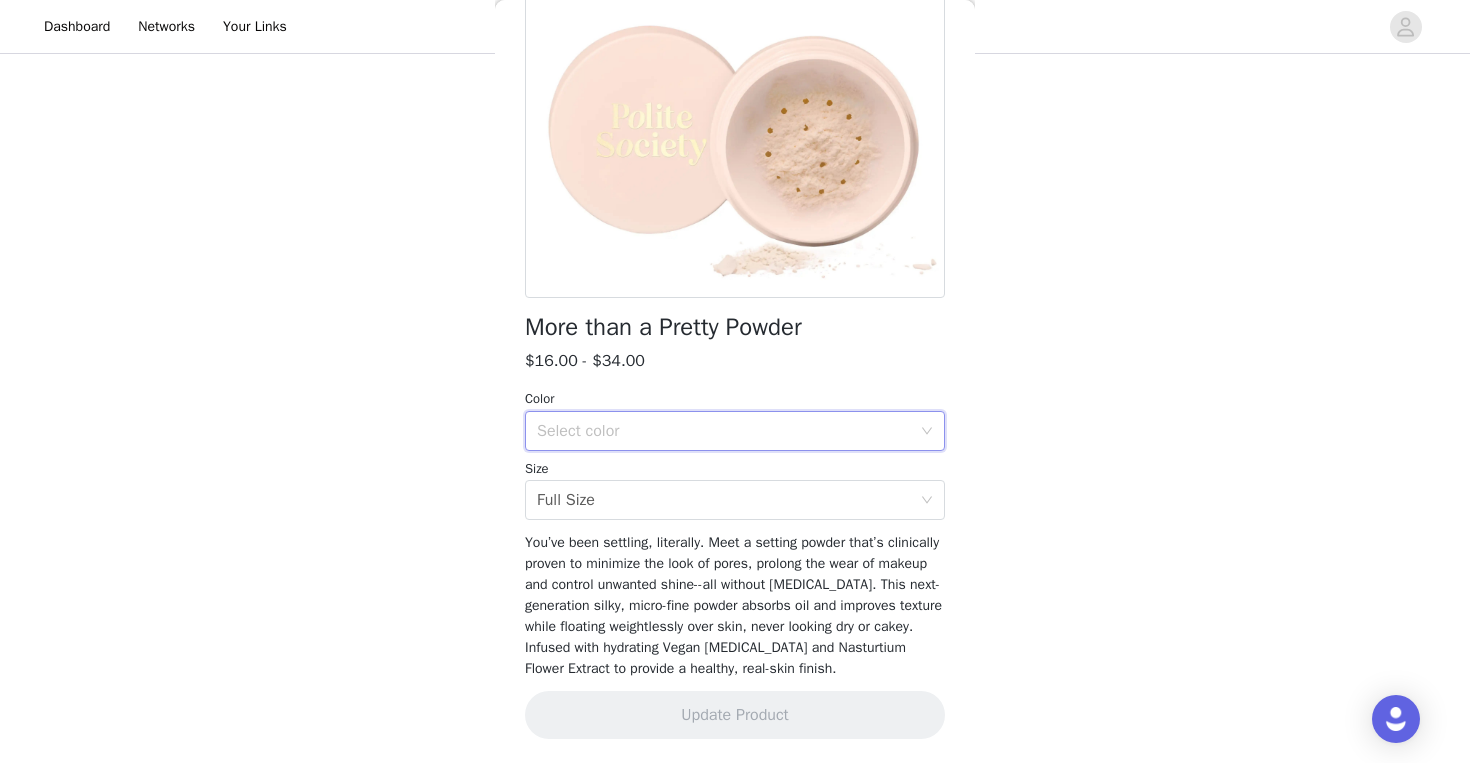 click on "Select color" at bounding box center [728, 431] 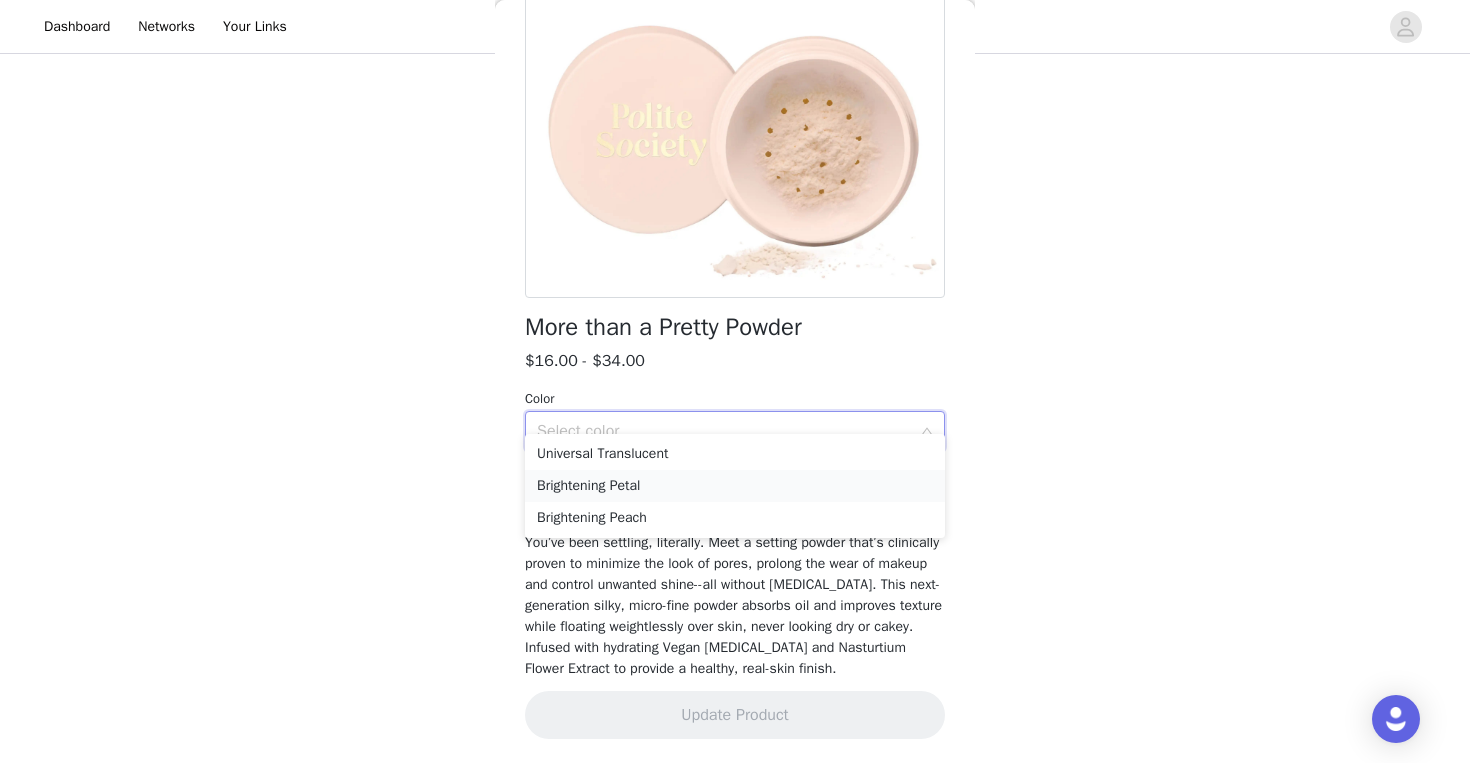 click on "Brightening Petal" at bounding box center (735, 486) 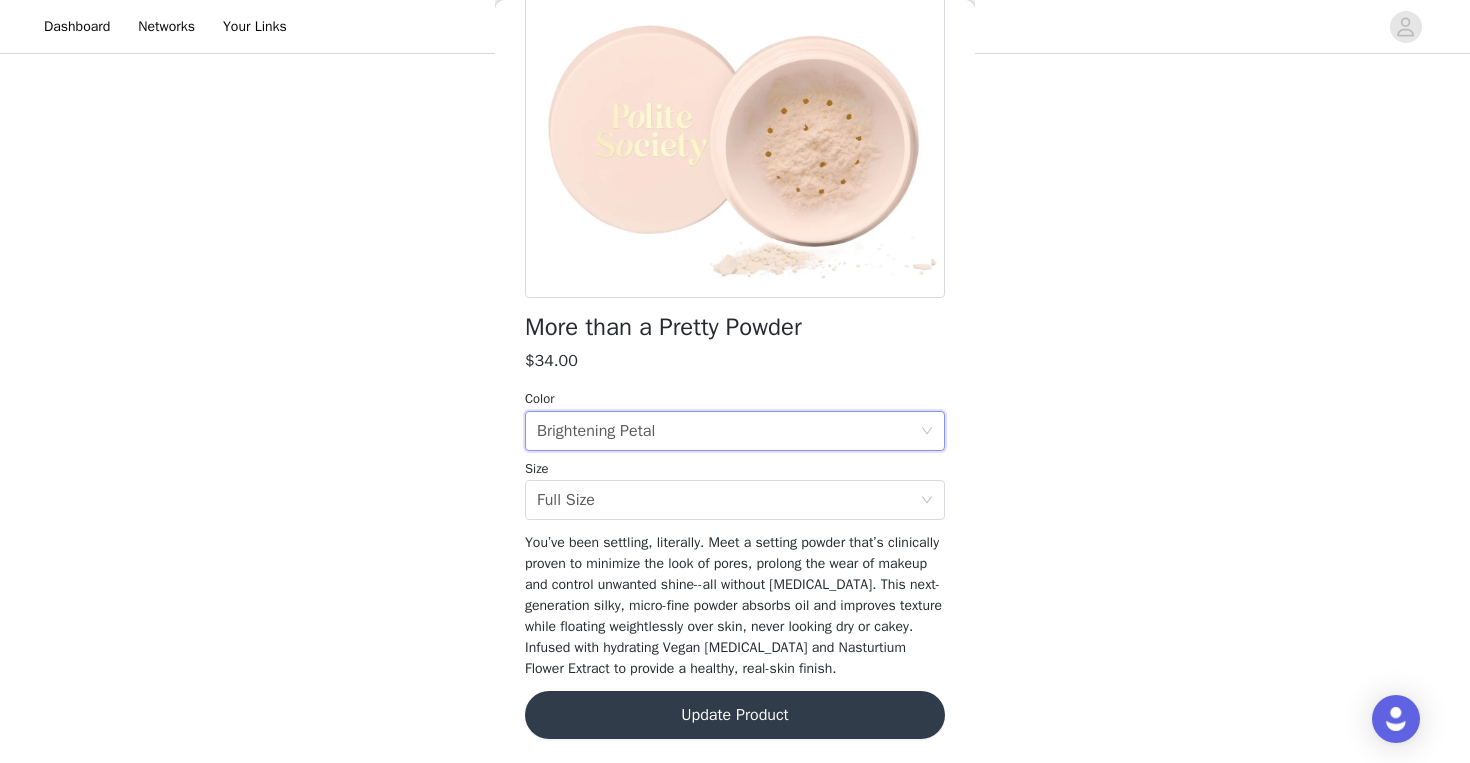 scroll, scrollTop: 803, scrollLeft: 0, axis: vertical 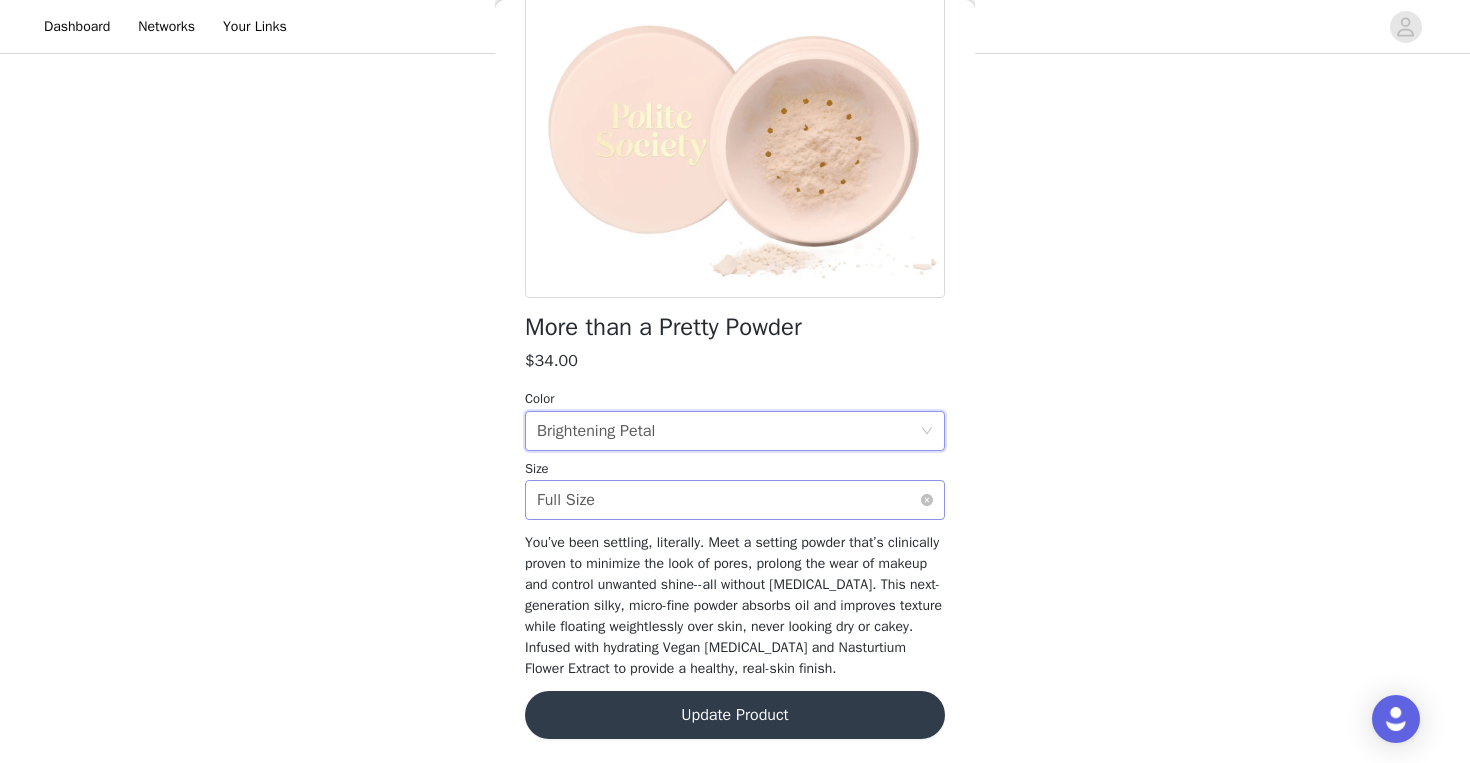 click on "Select size Full Size" at bounding box center [728, 500] 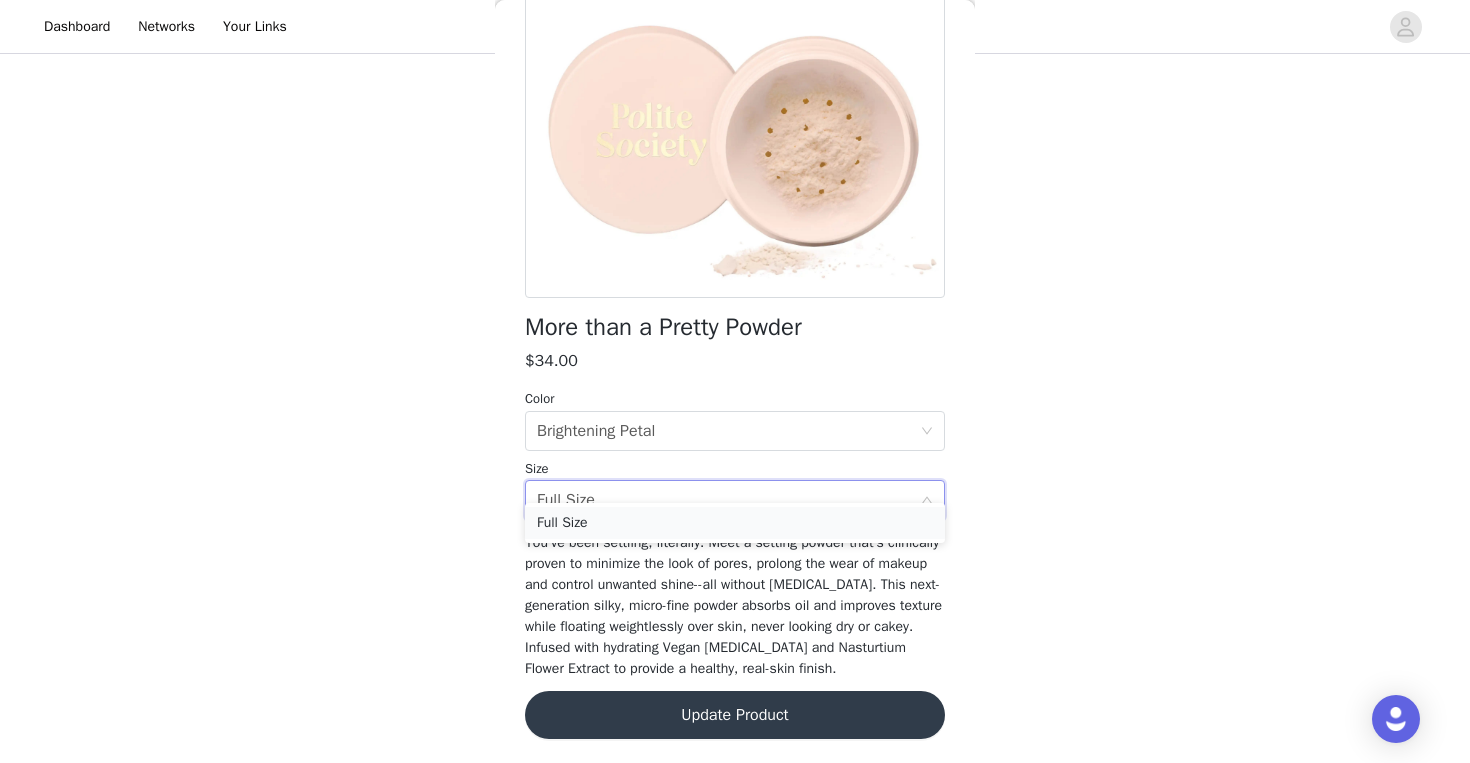 click on "Full Size" at bounding box center (735, 523) 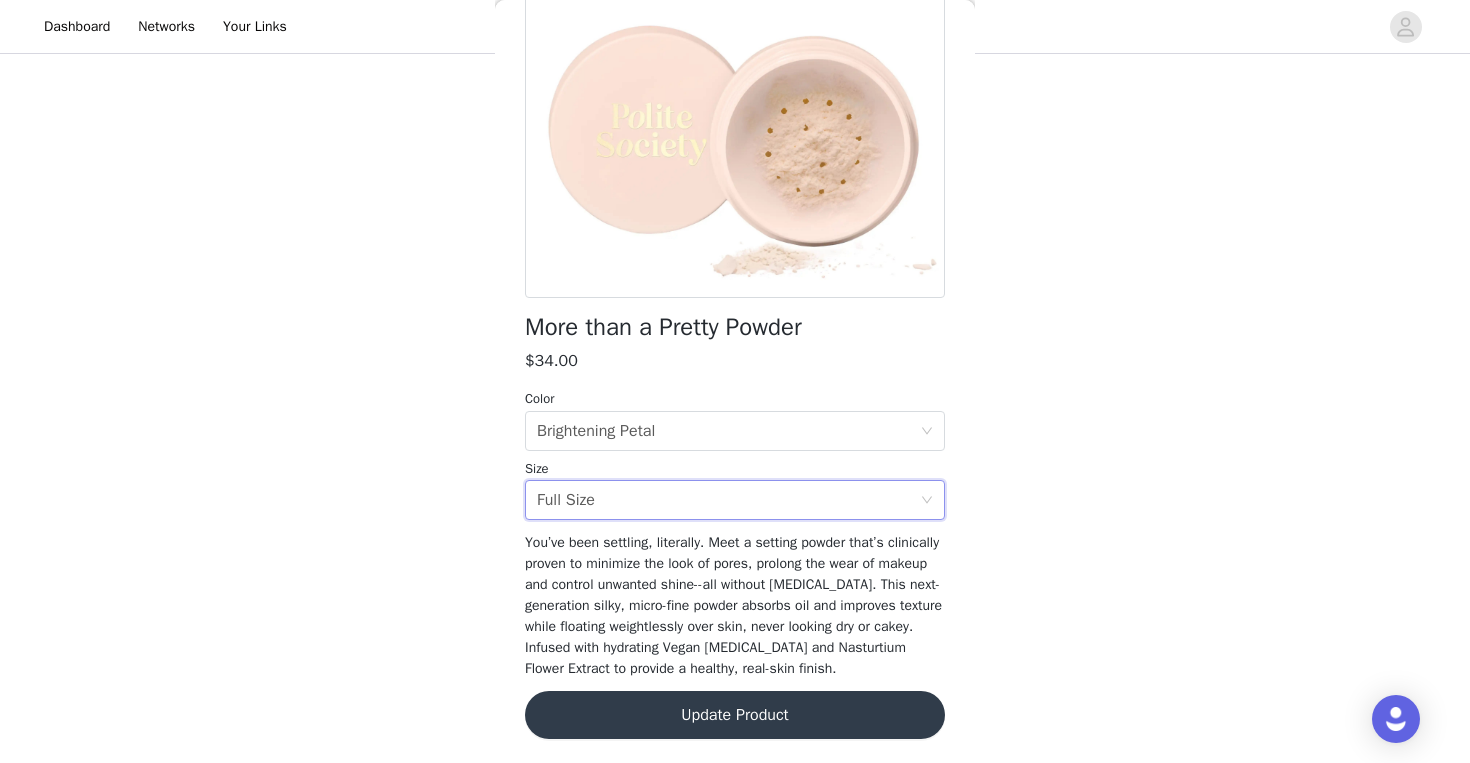 scroll, scrollTop: 803, scrollLeft: 0, axis: vertical 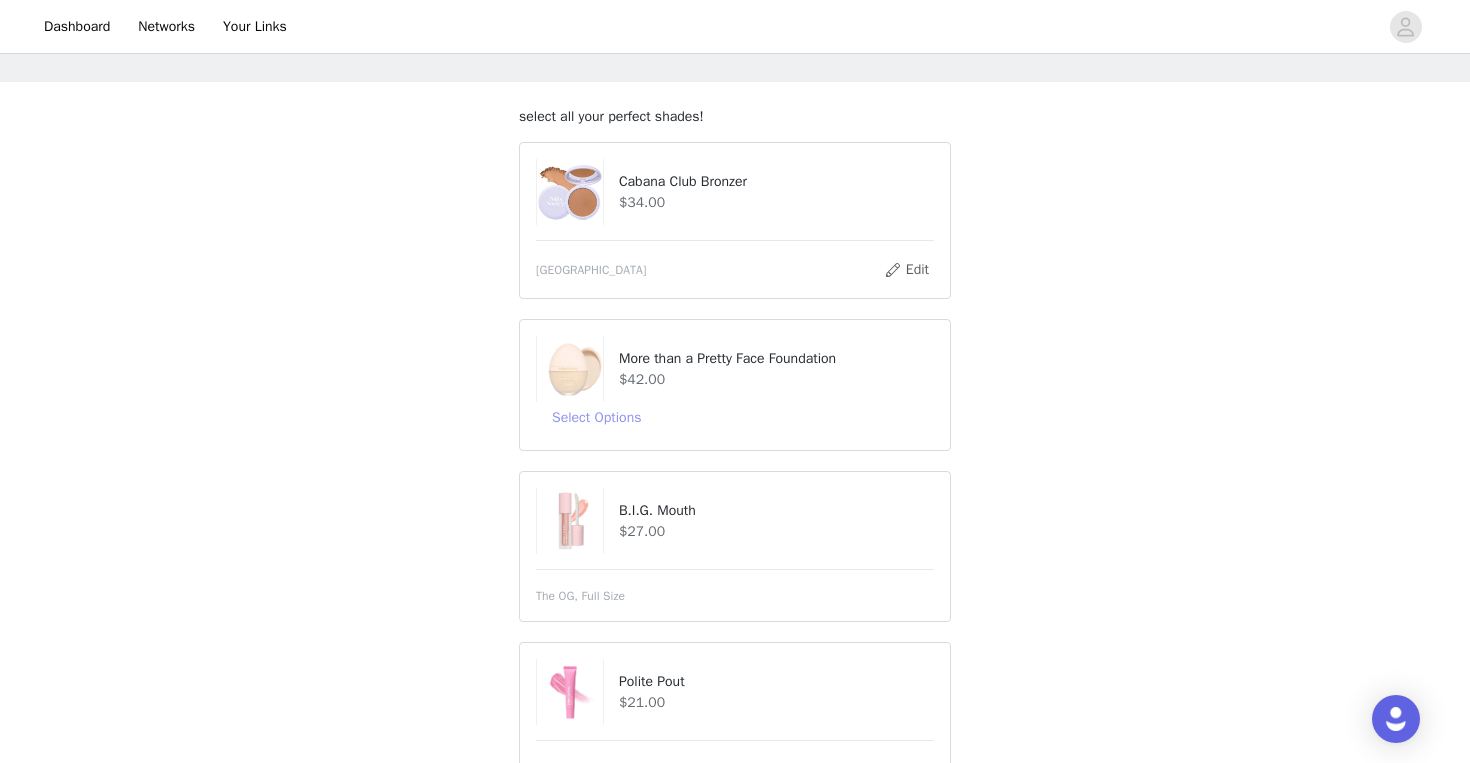 click on "Select Options" at bounding box center [596, 418] 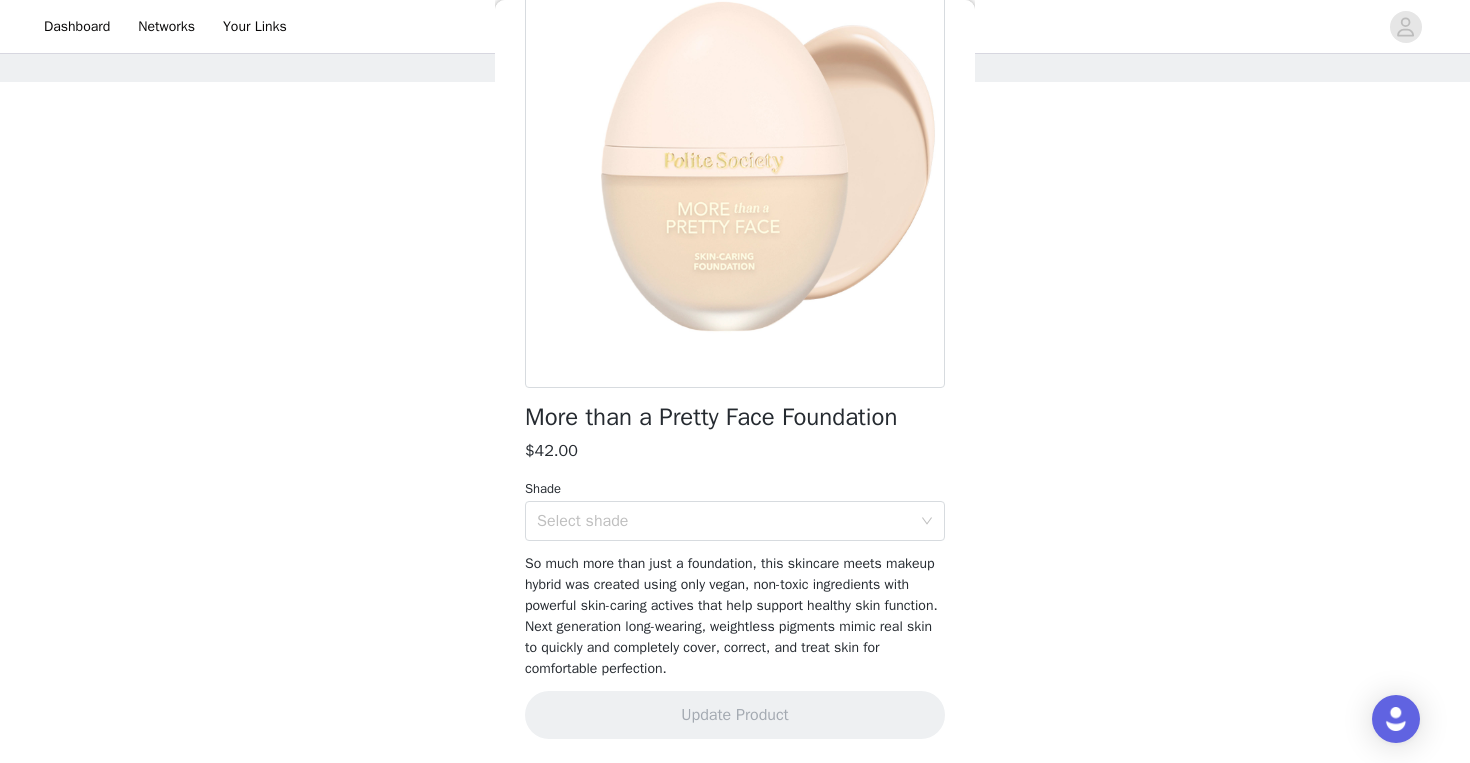 scroll, scrollTop: 161, scrollLeft: 0, axis: vertical 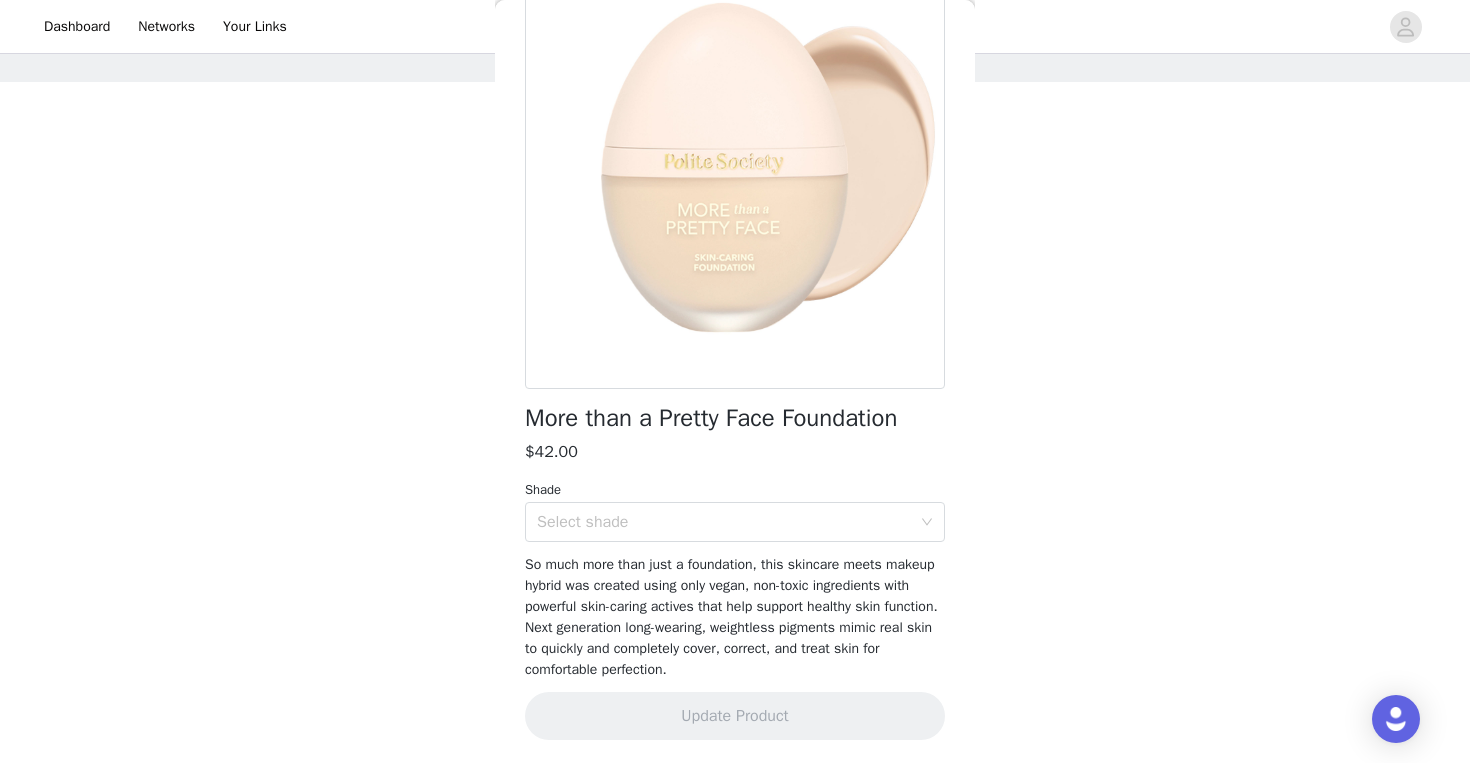 click on "More than a Pretty Face Foundation       $42.00         Shade   Select shade   So much more than just a foundation, this skincare meets makeup hybrid was created using only vegan, non-toxic ingredients with powerful skin-caring actives that help support healthy skin function. Next generation long-wearing, weightless pigments mimic real skin to quickly and completely cover, correct, and treat skin for comfortable perfection.    Update Product" at bounding box center (735, 351) 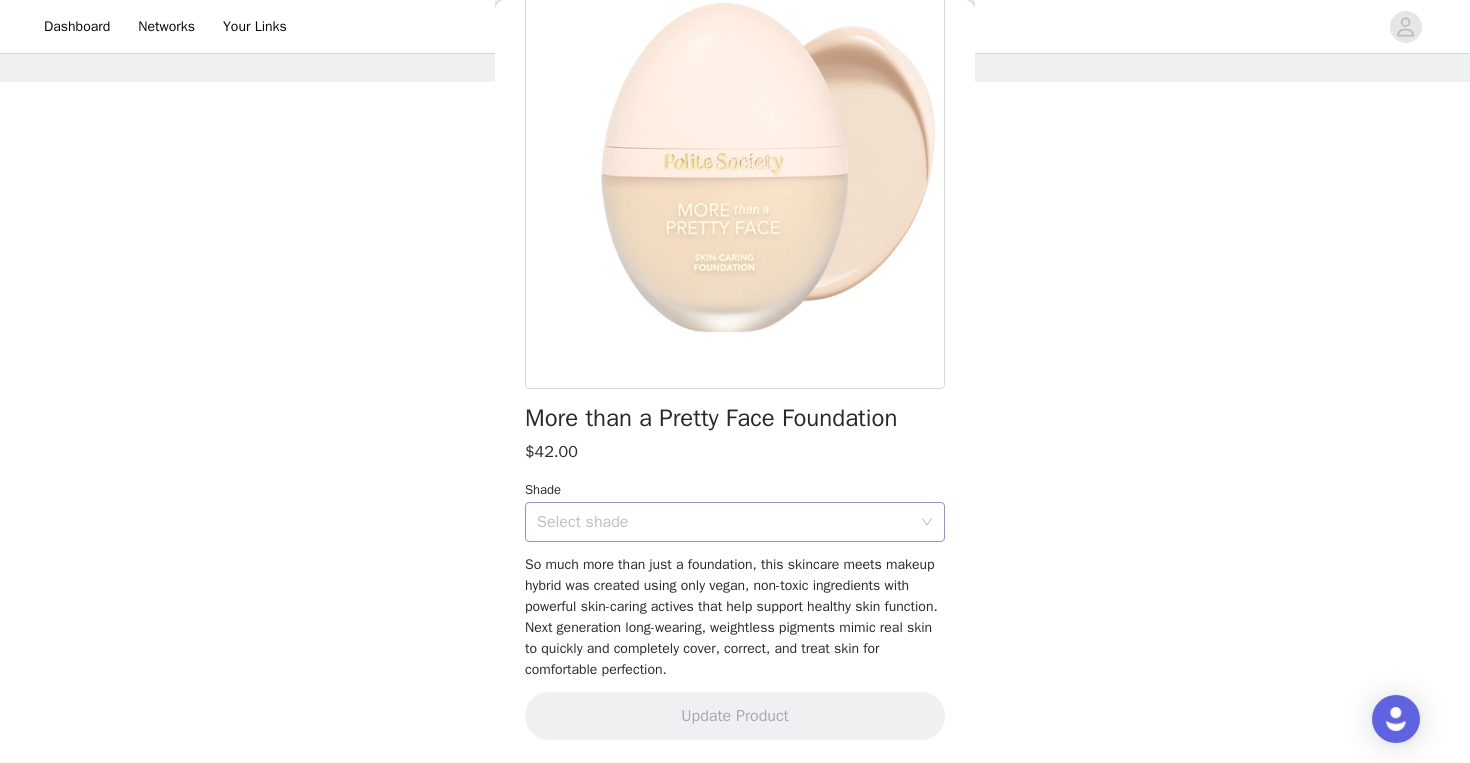 click on "Select shade" at bounding box center (724, 522) 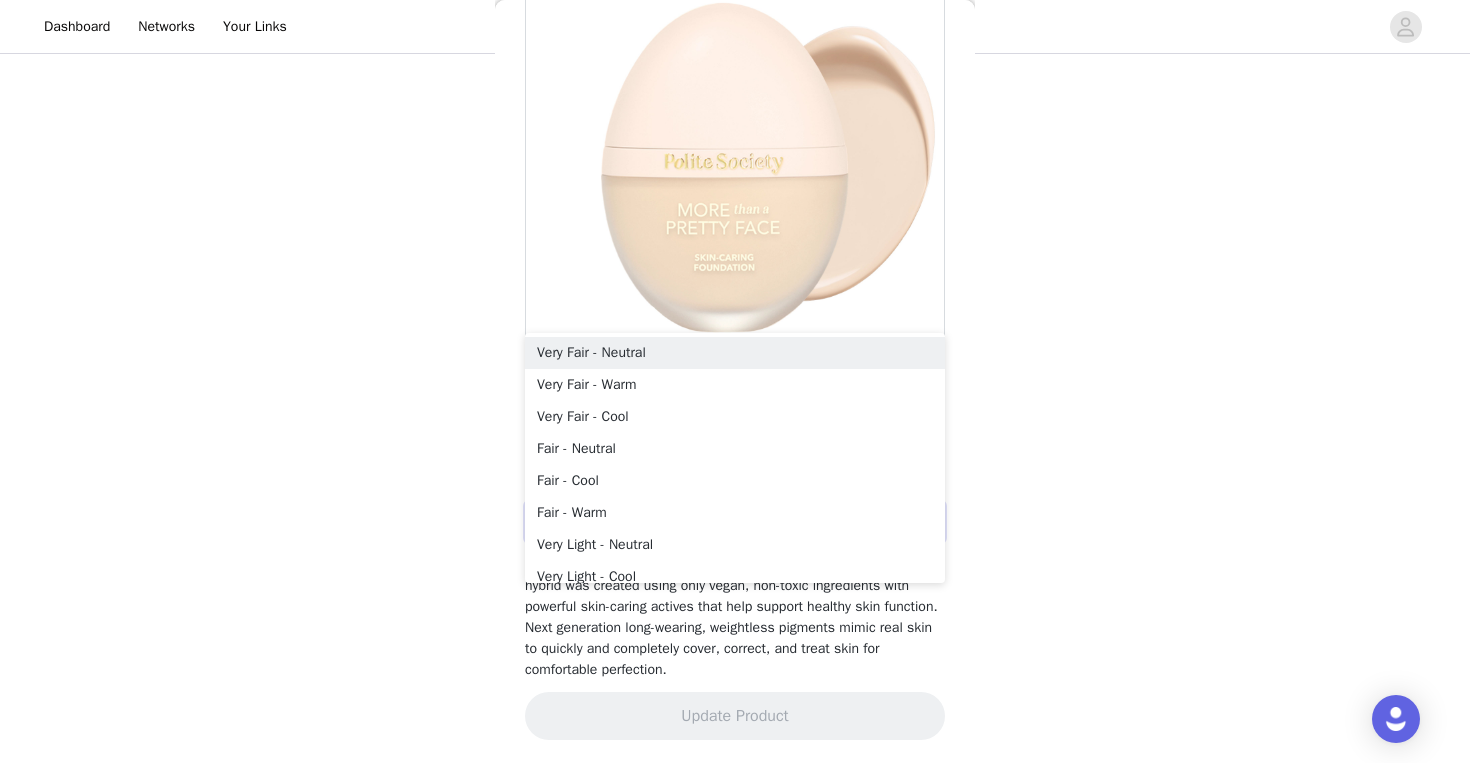 scroll, scrollTop: 291, scrollLeft: 0, axis: vertical 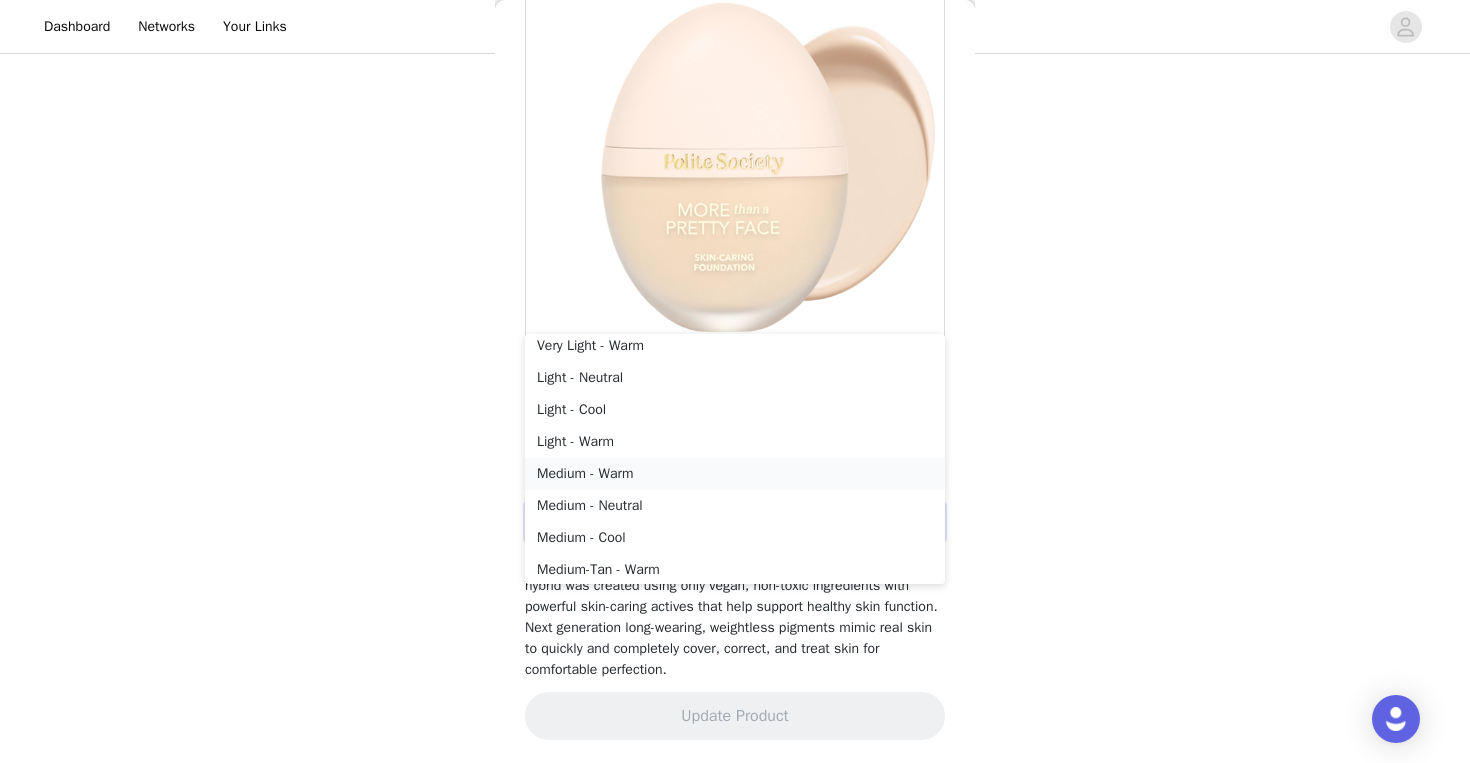 click on "Medium - Warm" at bounding box center (735, 474) 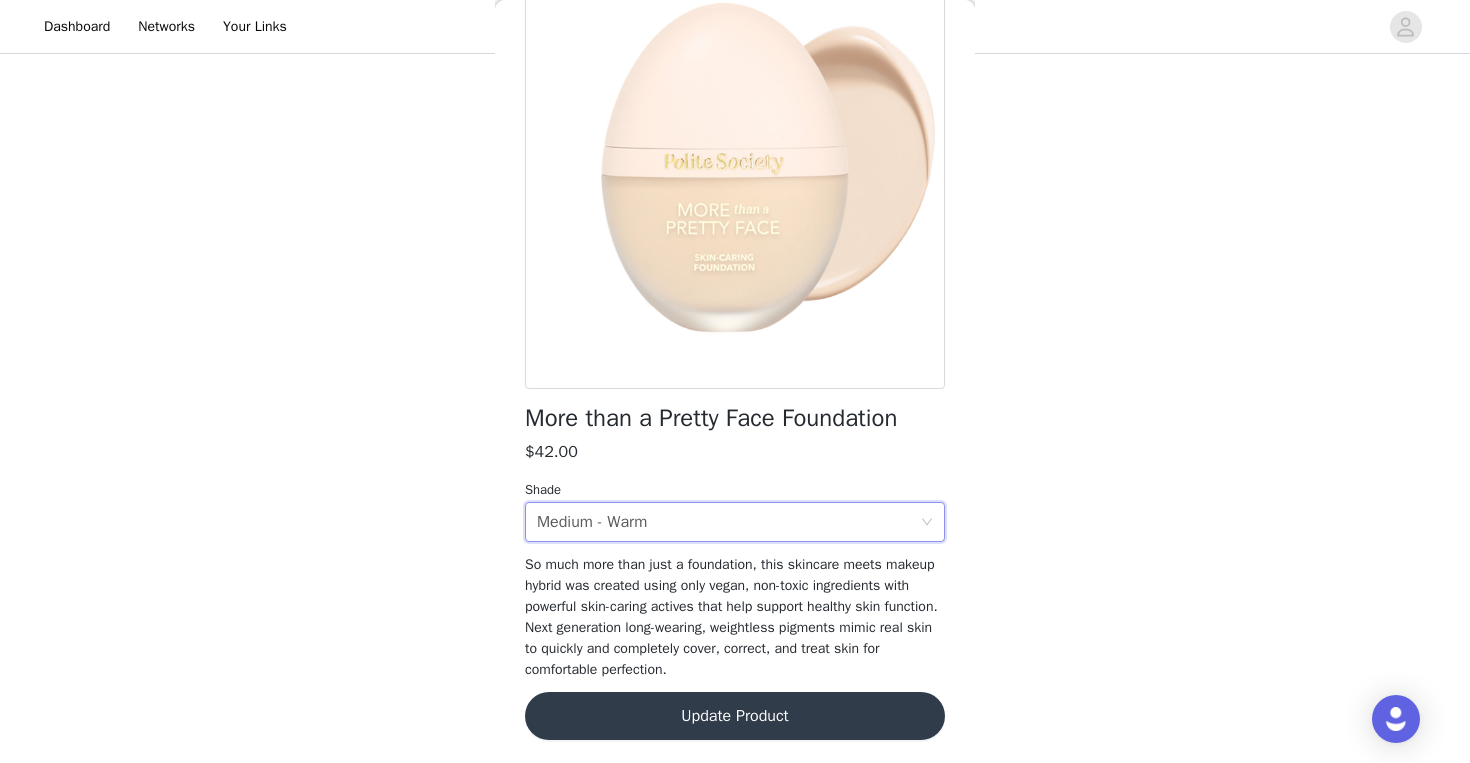 scroll, scrollTop: 828, scrollLeft: 0, axis: vertical 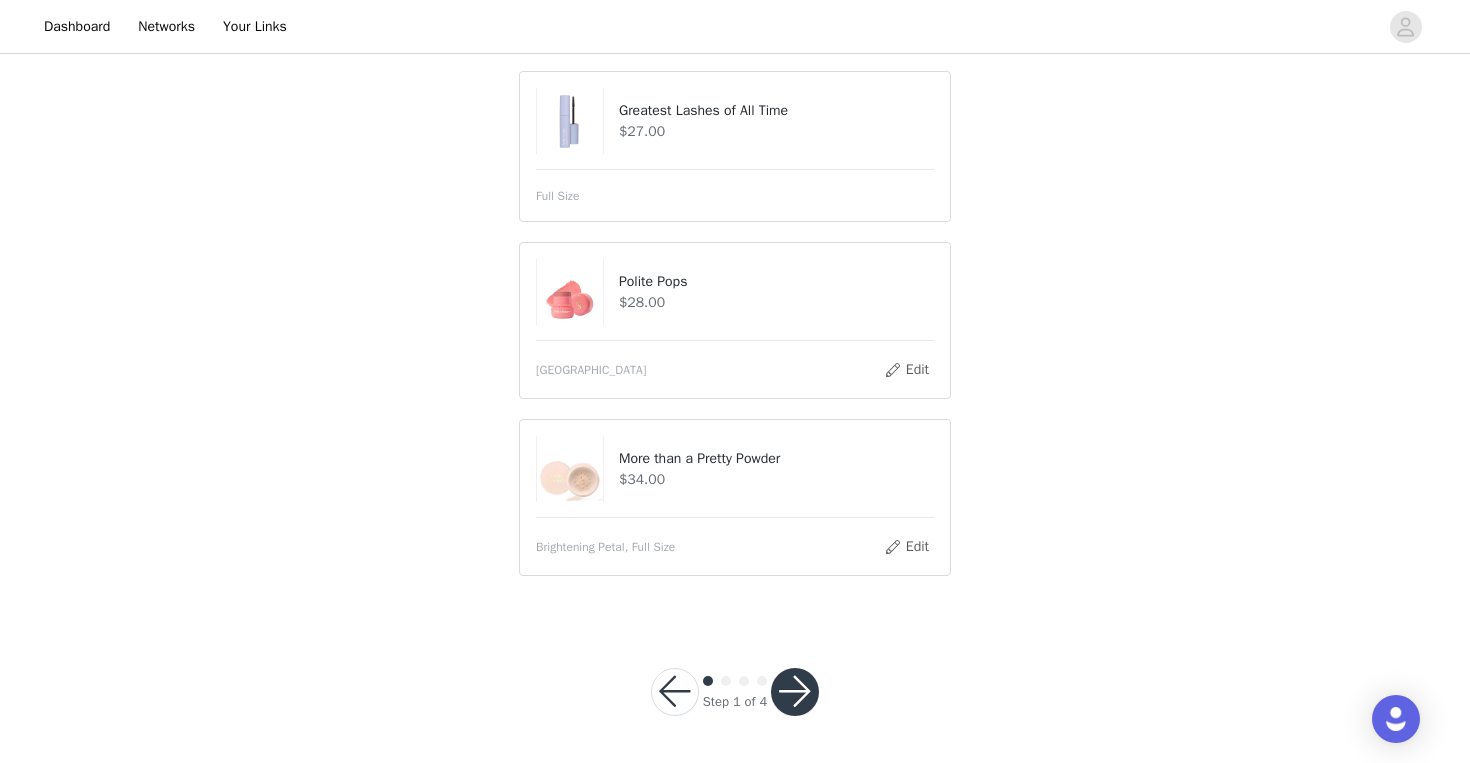 click at bounding box center [795, 692] 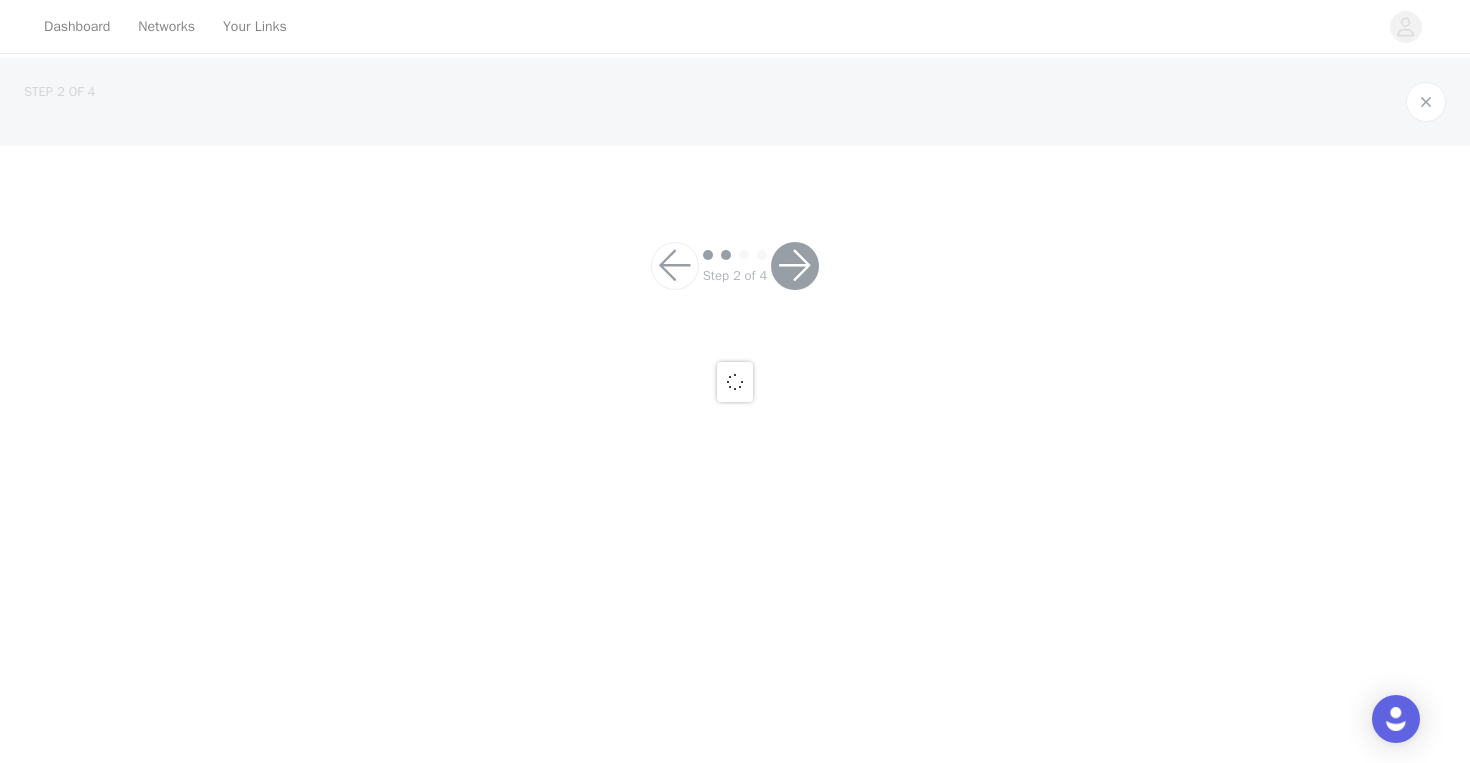 scroll, scrollTop: 0, scrollLeft: 0, axis: both 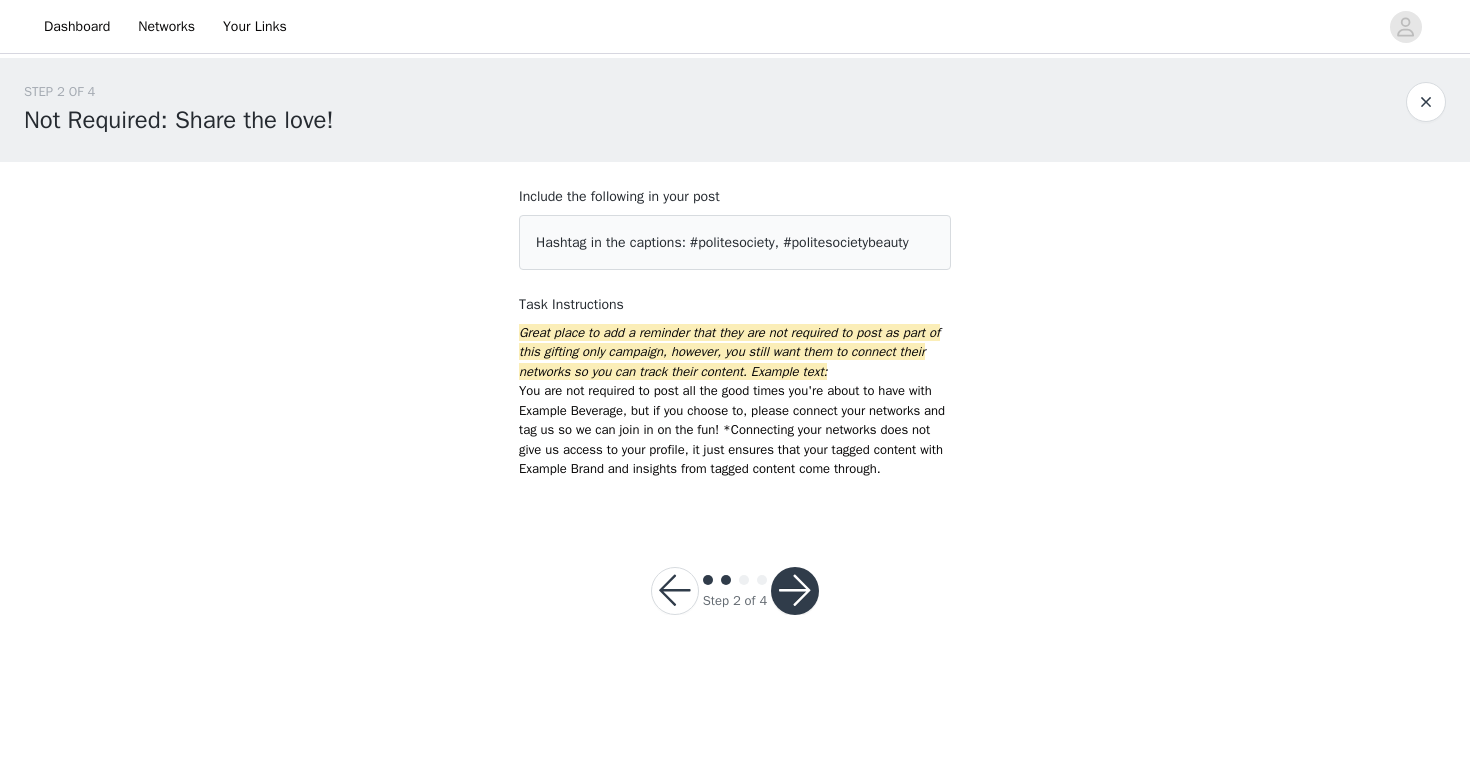 click at bounding box center (795, 591) 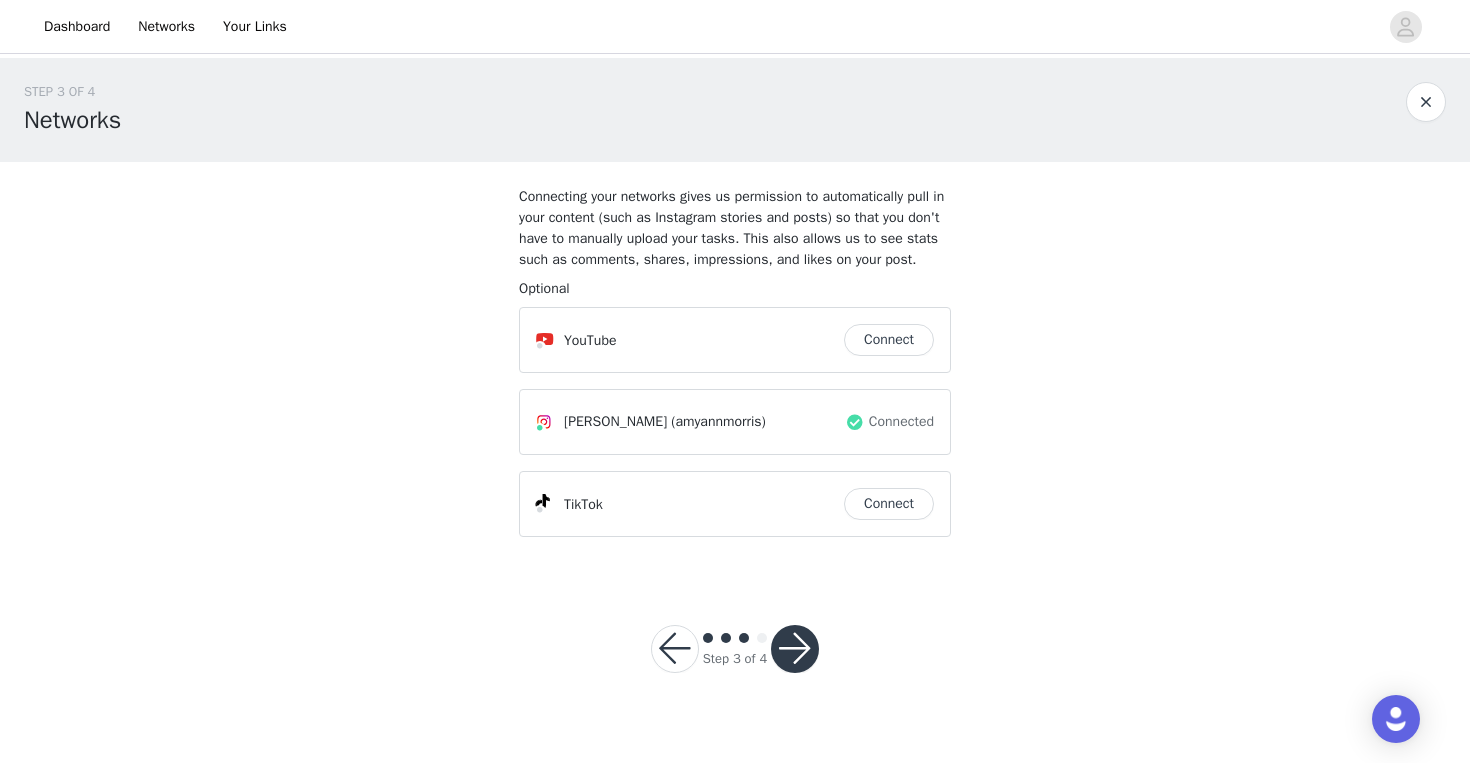 click at bounding box center (795, 649) 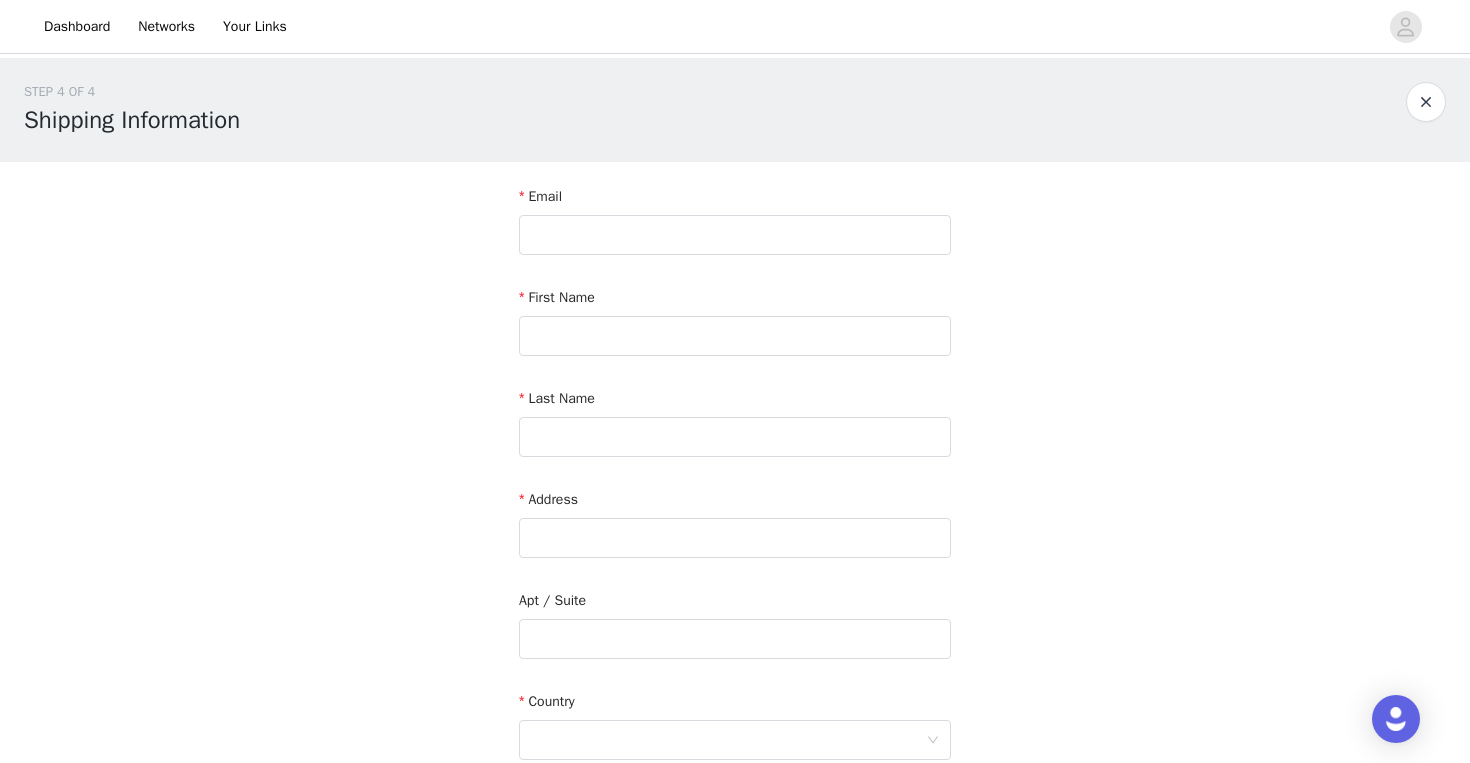 scroll, scrollTop: 4, scrollLeft: 0, axis: vertical 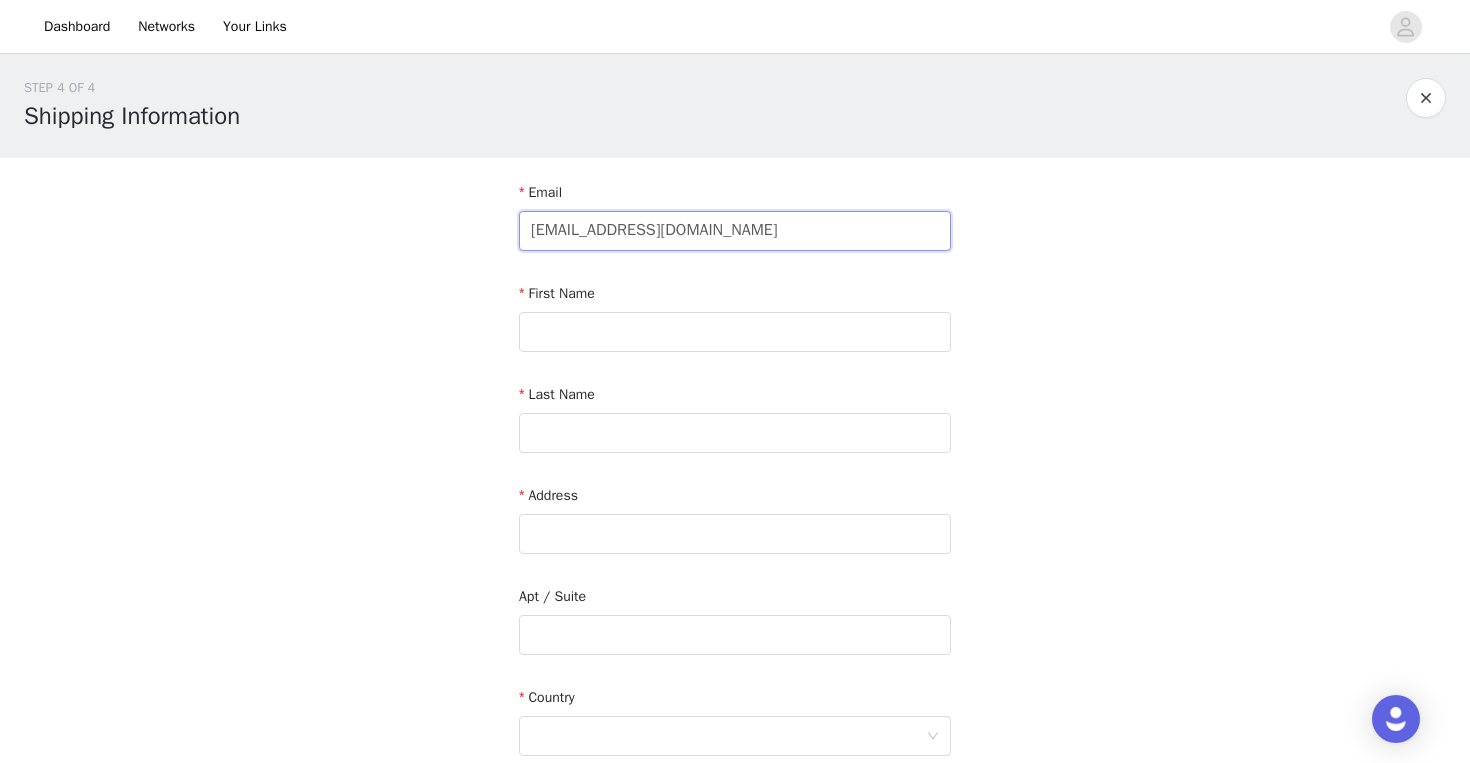 type on "amyannmorris96@gmail.com" 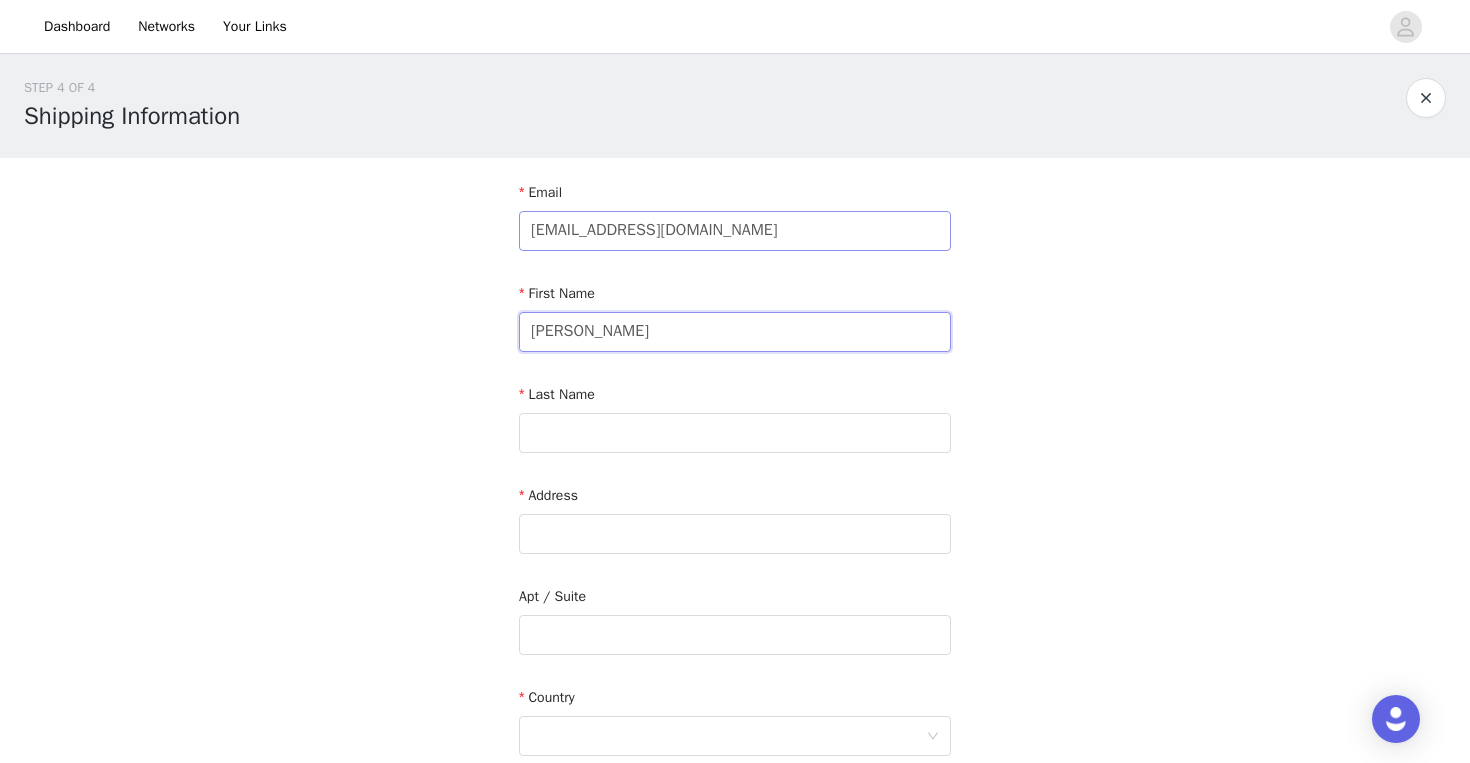 type on "amy" 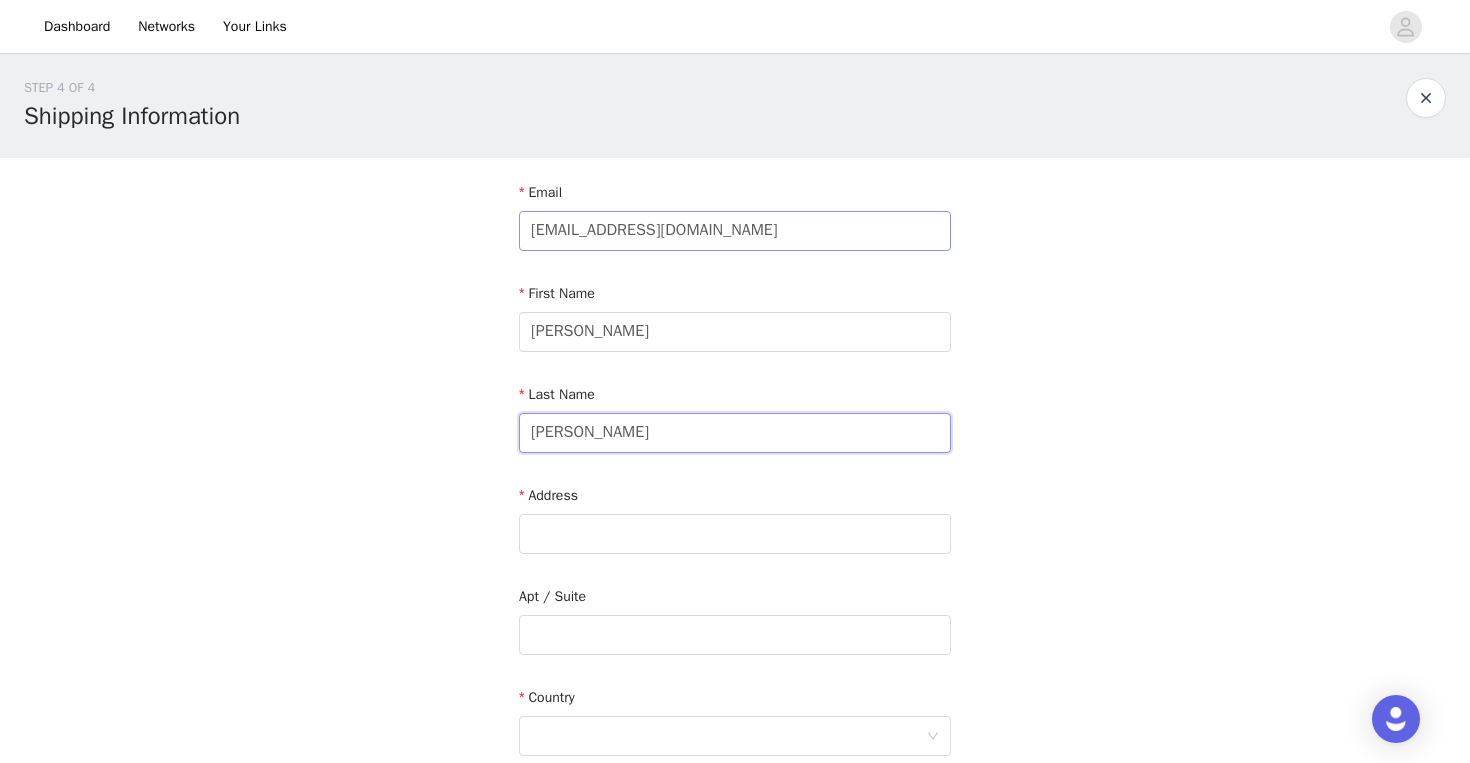 type on "morris" 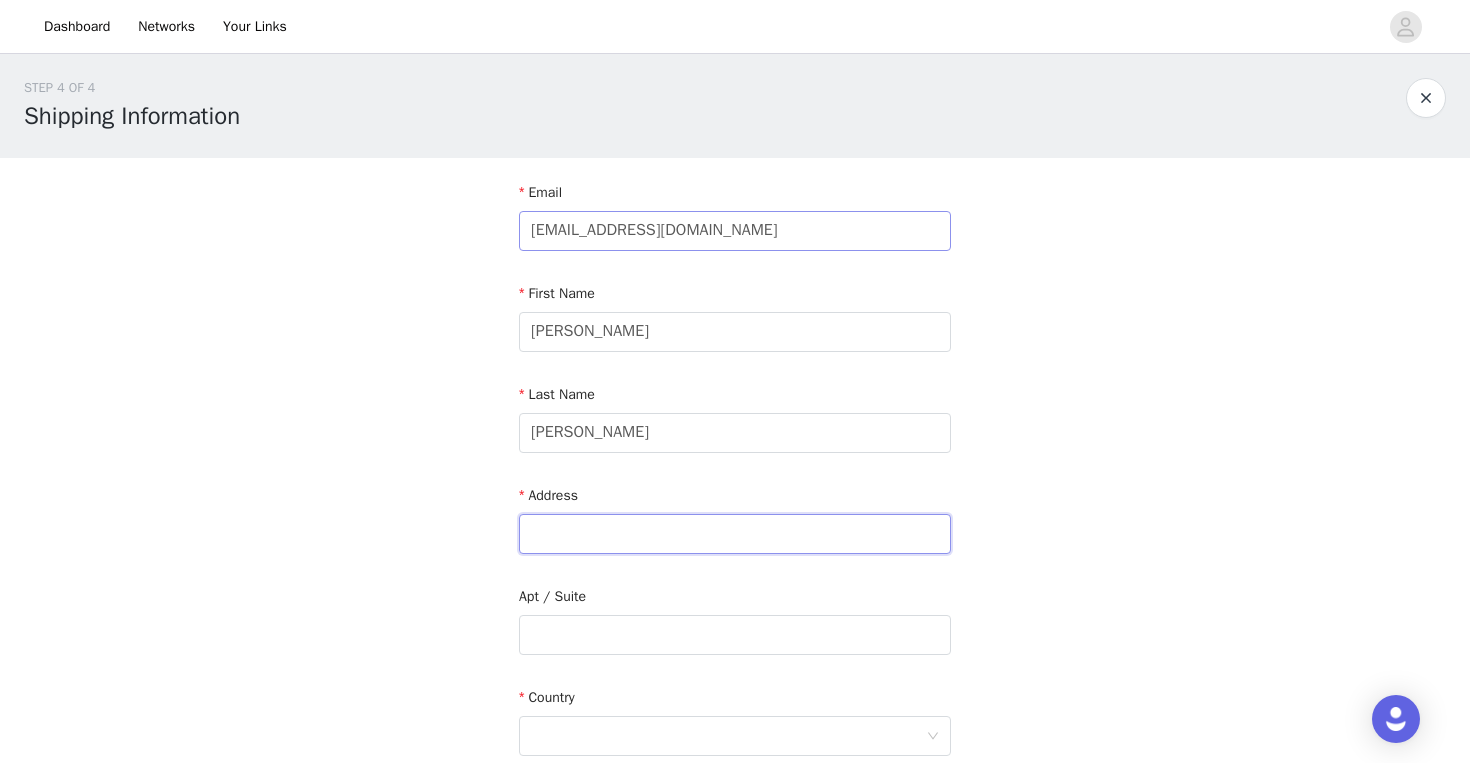 type on "a" 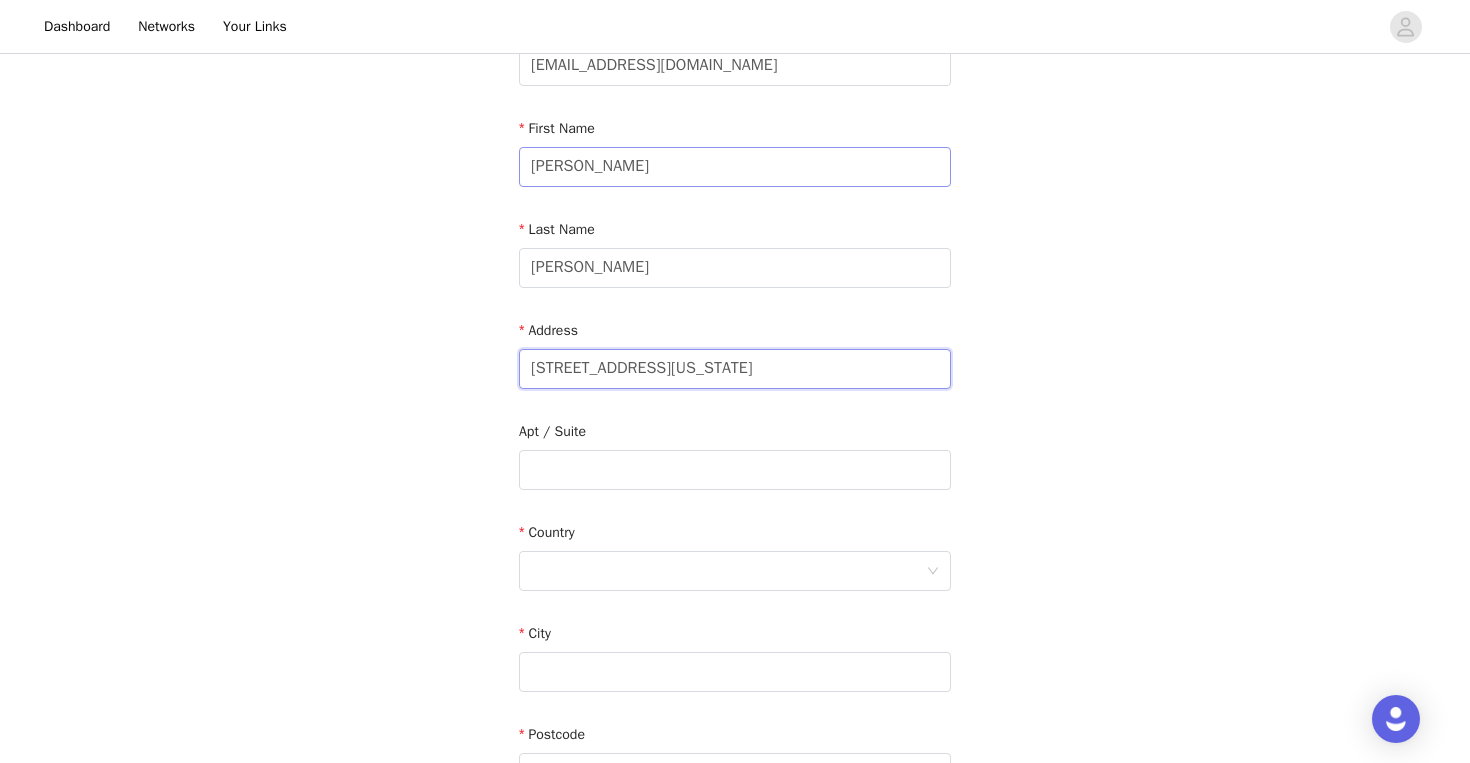 scroll, scrollTop: 174, scrollLeft: 0, axis: vertical 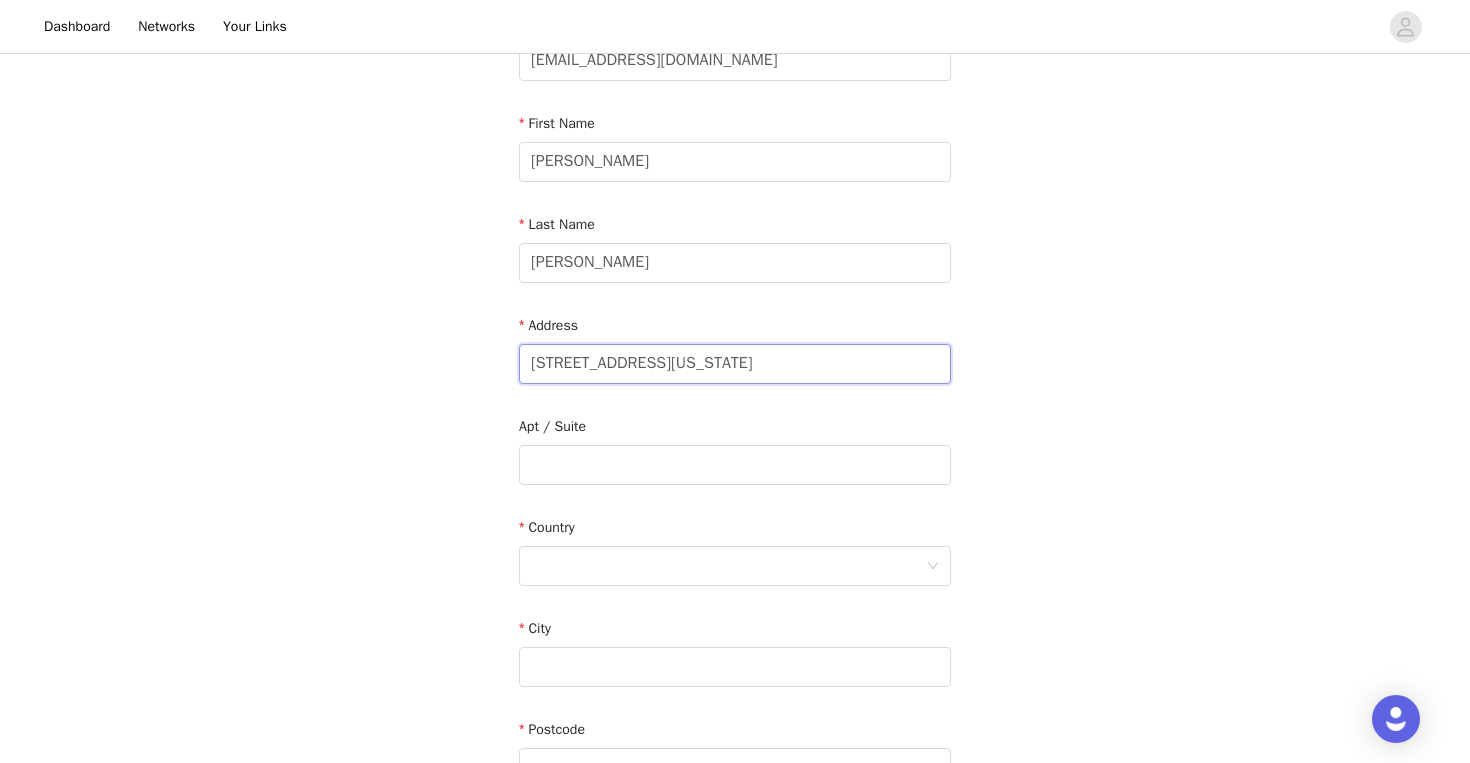 type on "2808 montana ave" 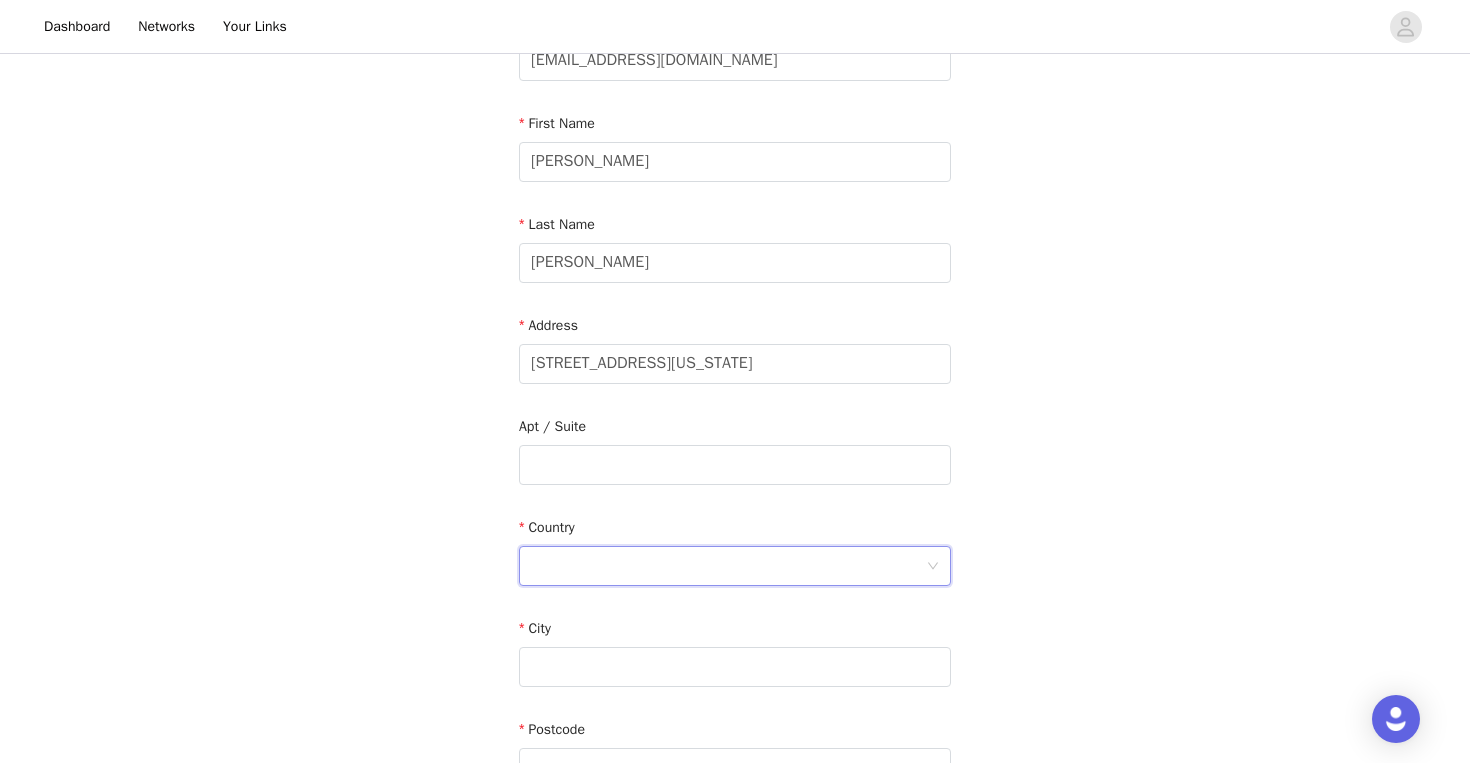 click at bounding box center (728, 566) 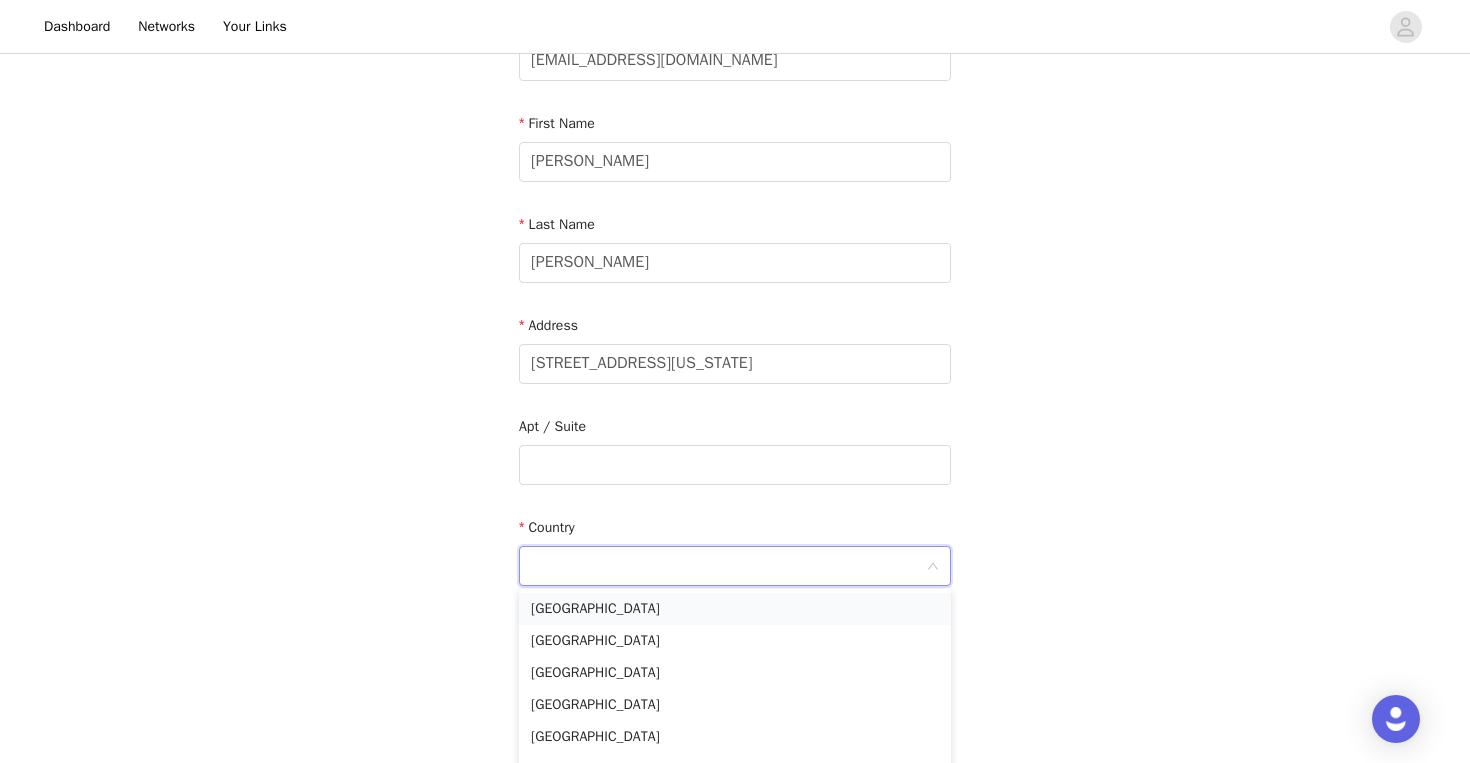 click on "United States" at bounding box center [735, 609] 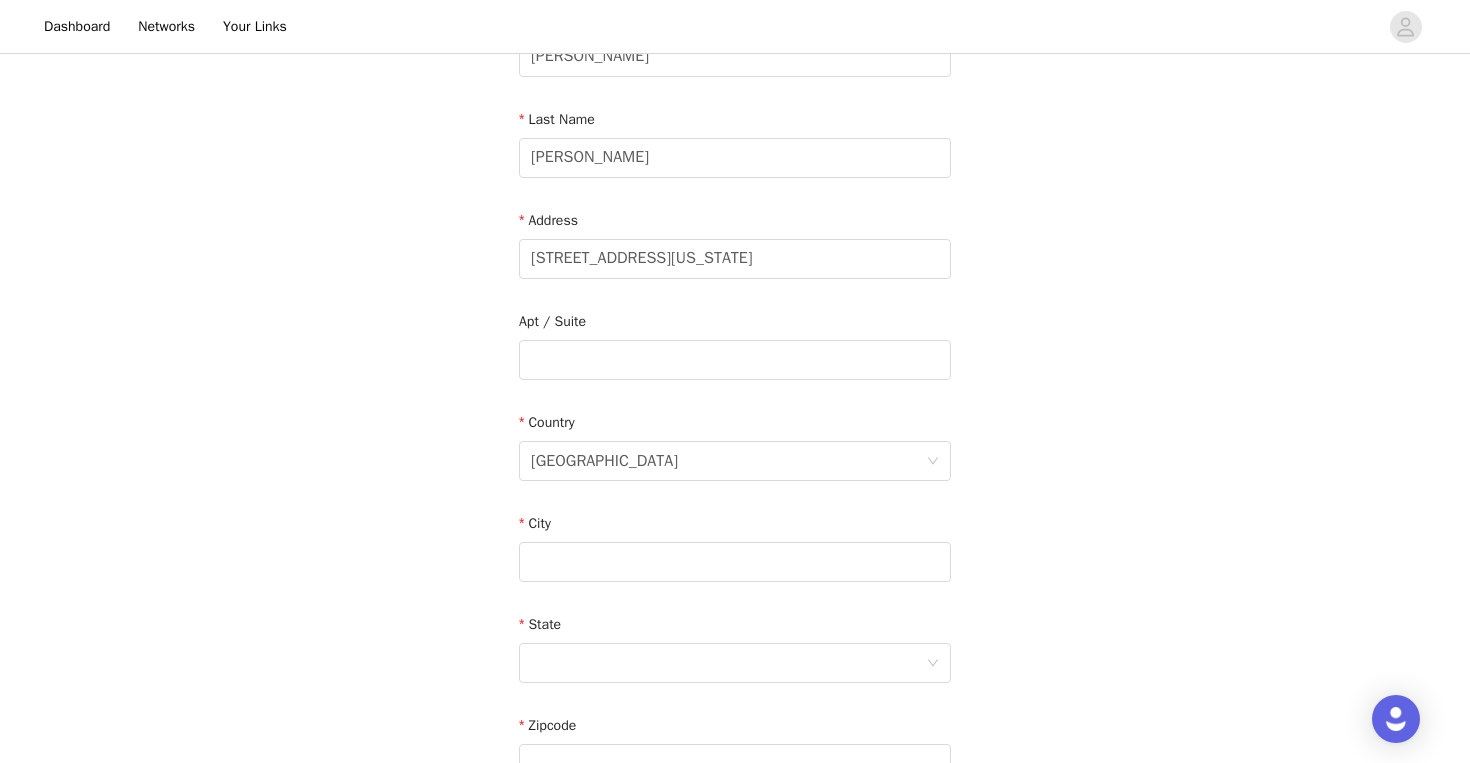scroll, scrollTop: 280, scrollLeft: 0, axis: vertical 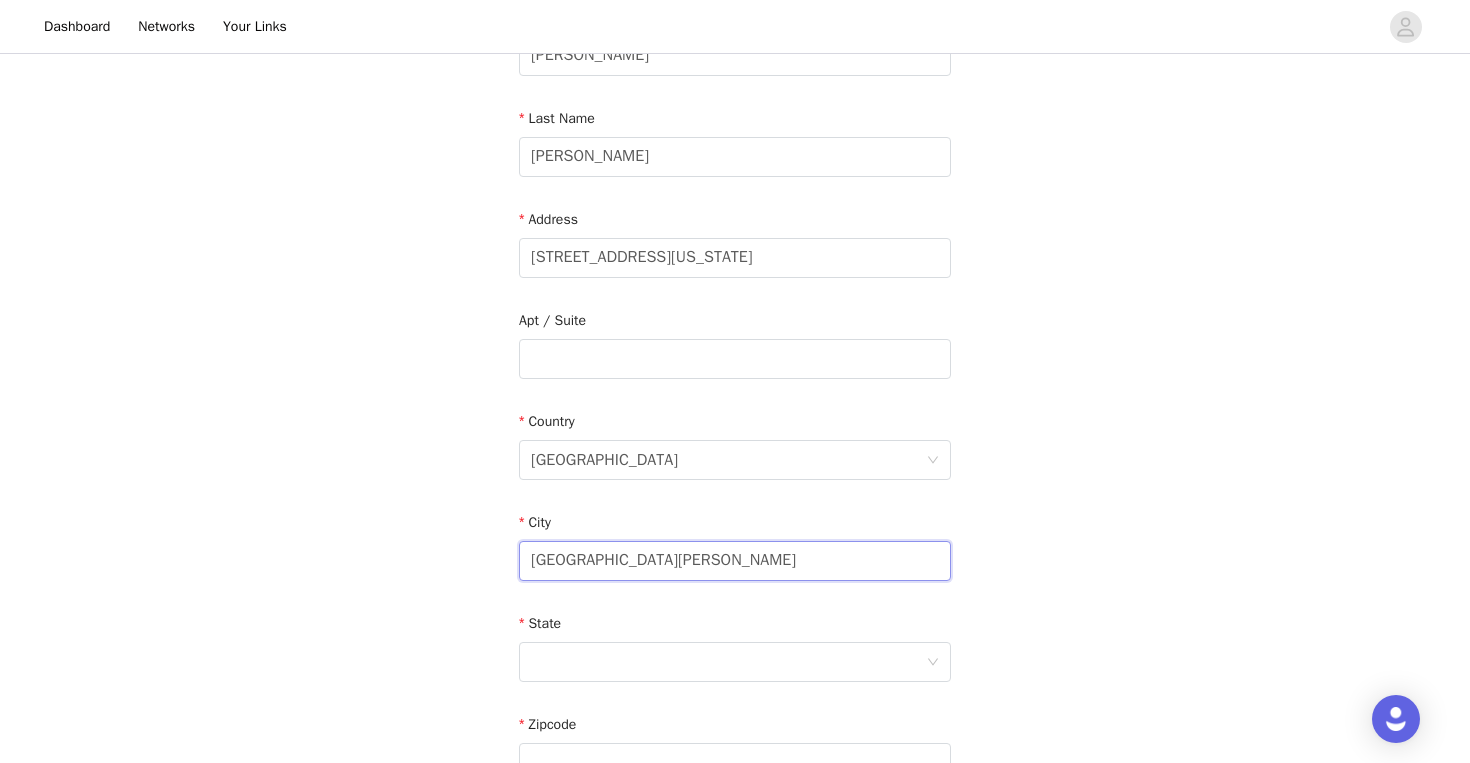 type on "santa monica" 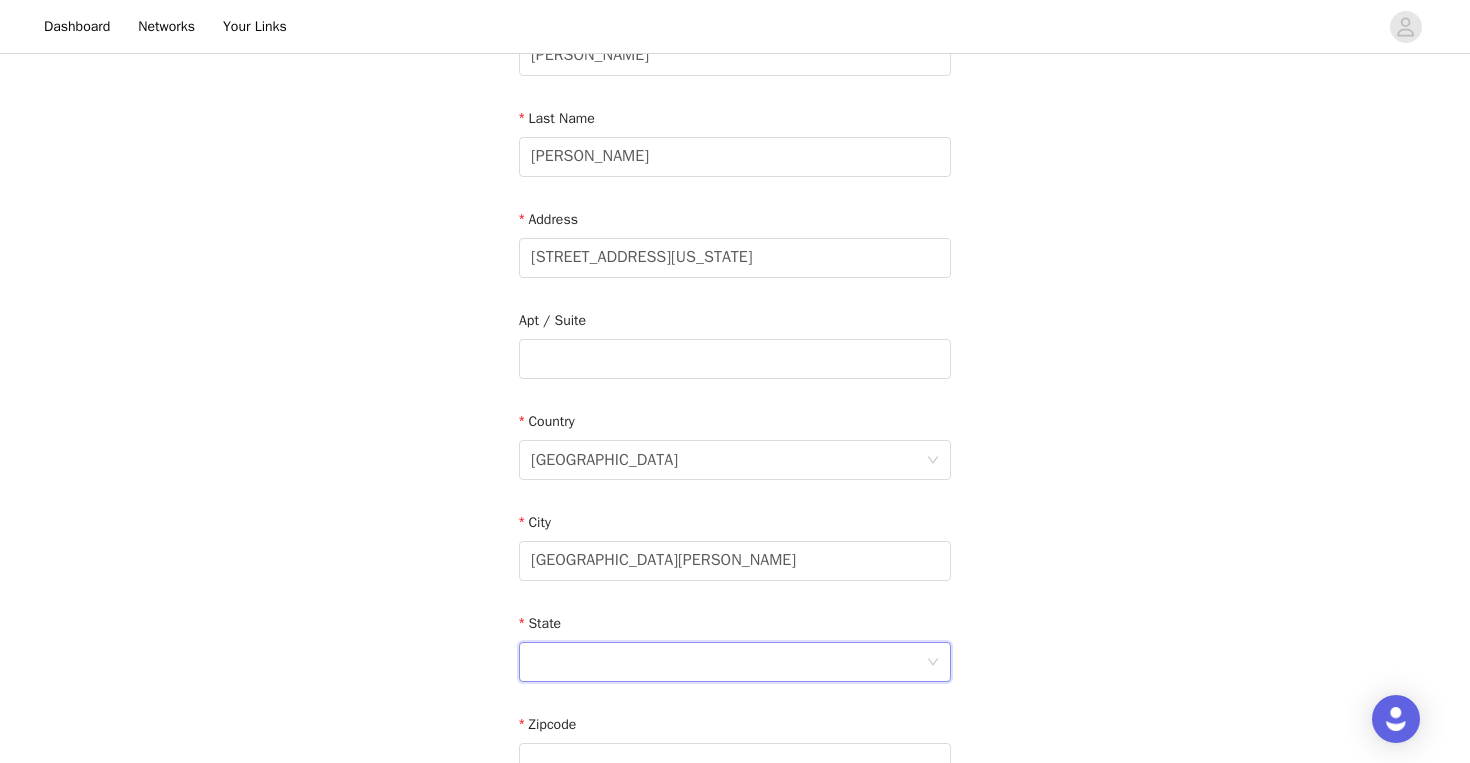 click on "State" at bounding box center (735, 651) 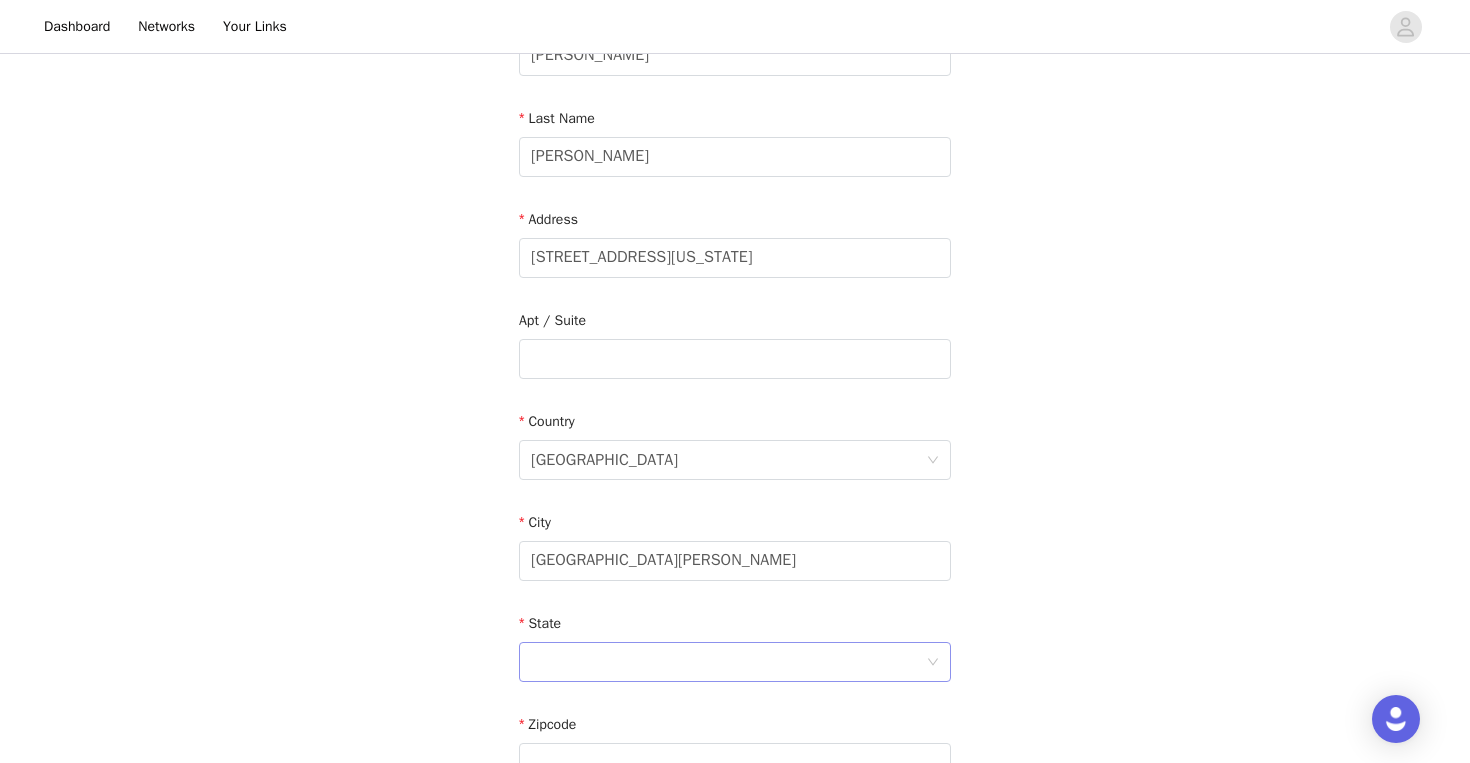 click at bounding box center (728, 662) 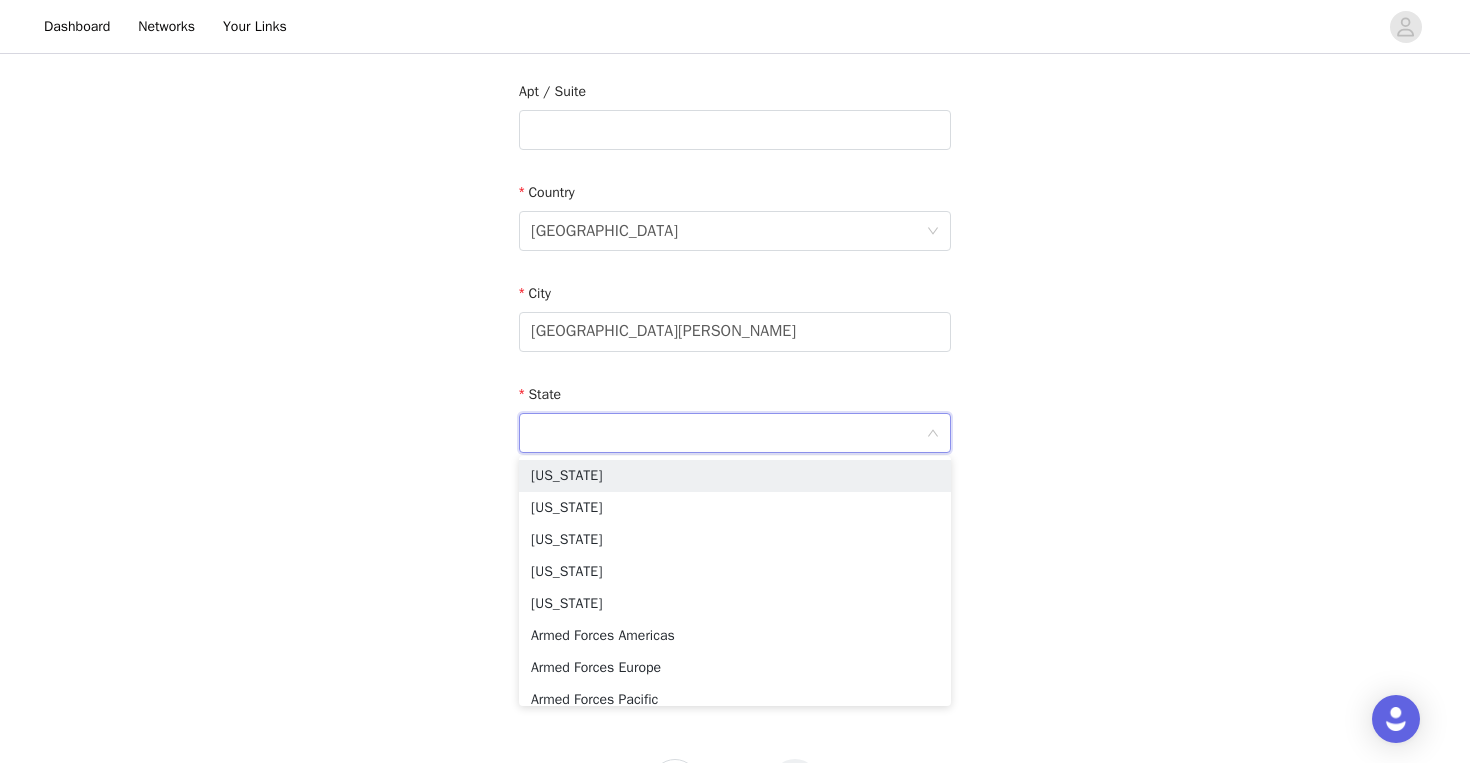 scroll, scrollTop: 512, scrollLeft: 0, axis: vertical 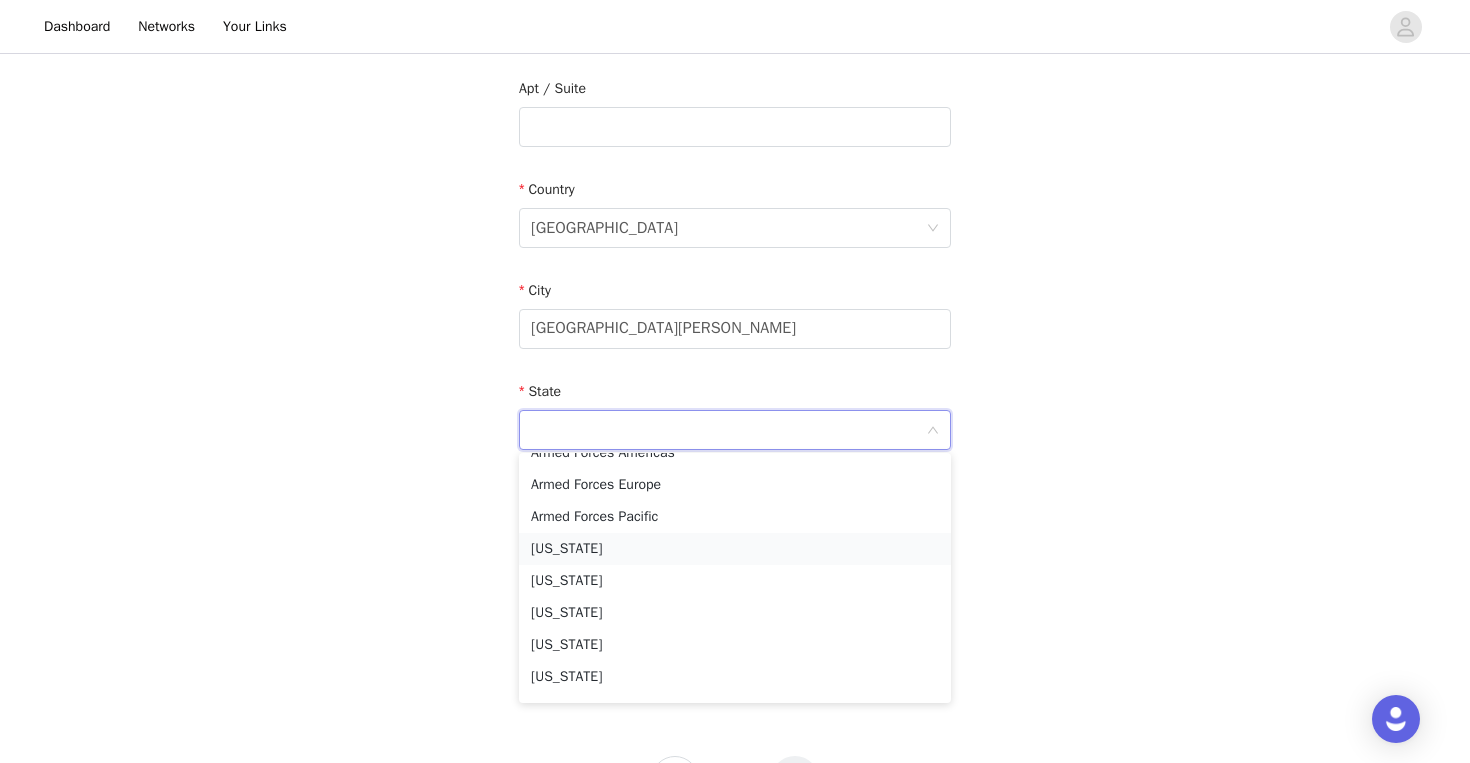 click on "California" at bounding box center (735, 549) 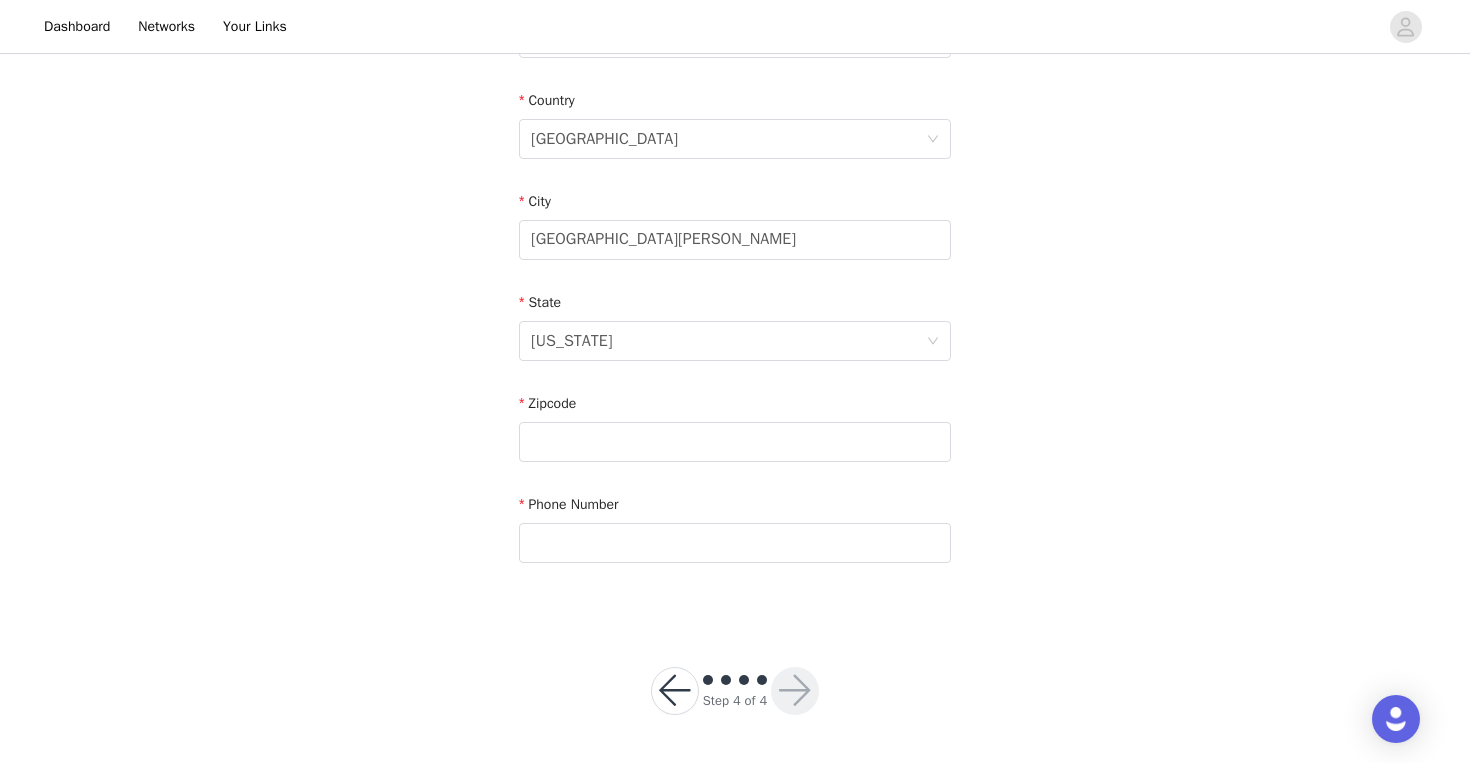 scroll, scrollTop: 600, scrollLeft: 0, axis: vertical 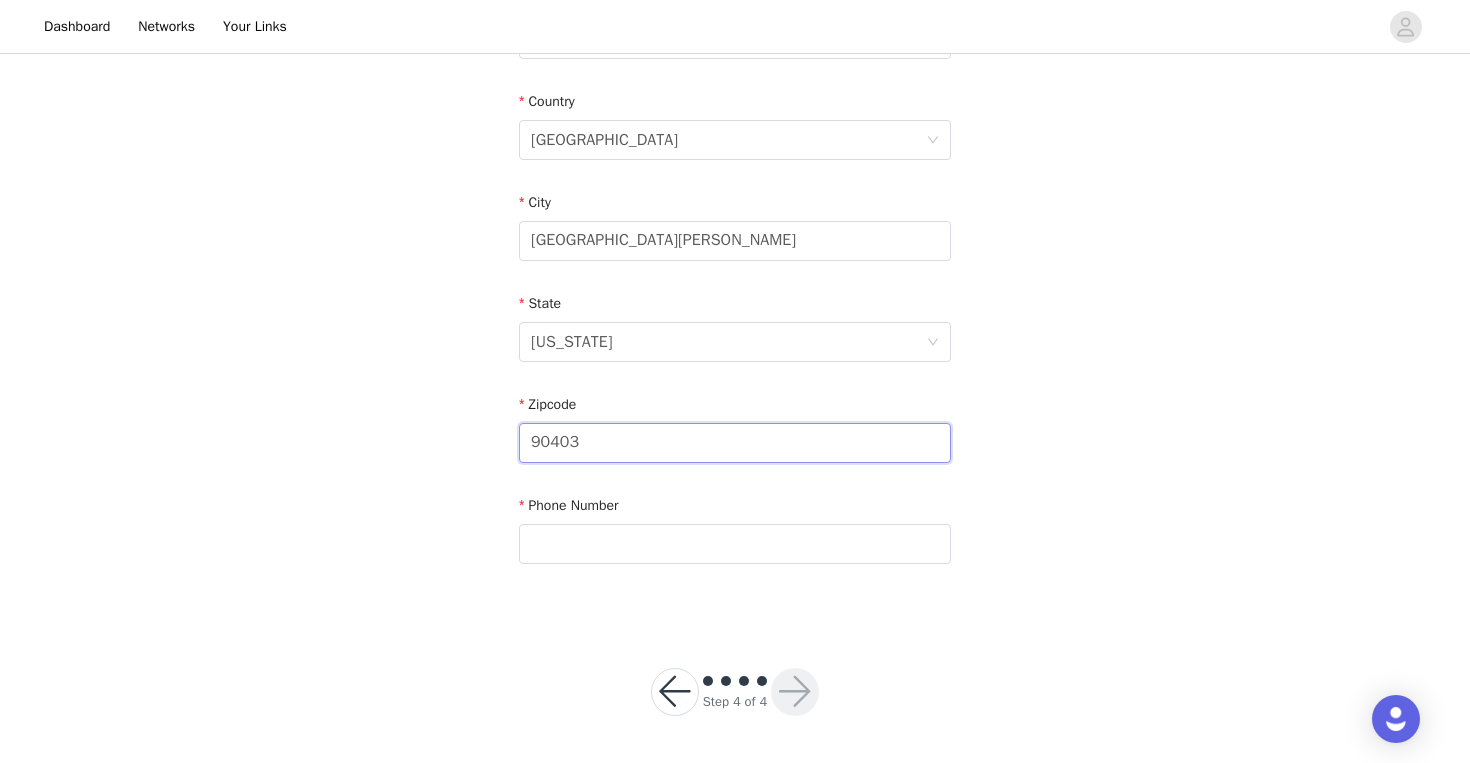 type on "90403" 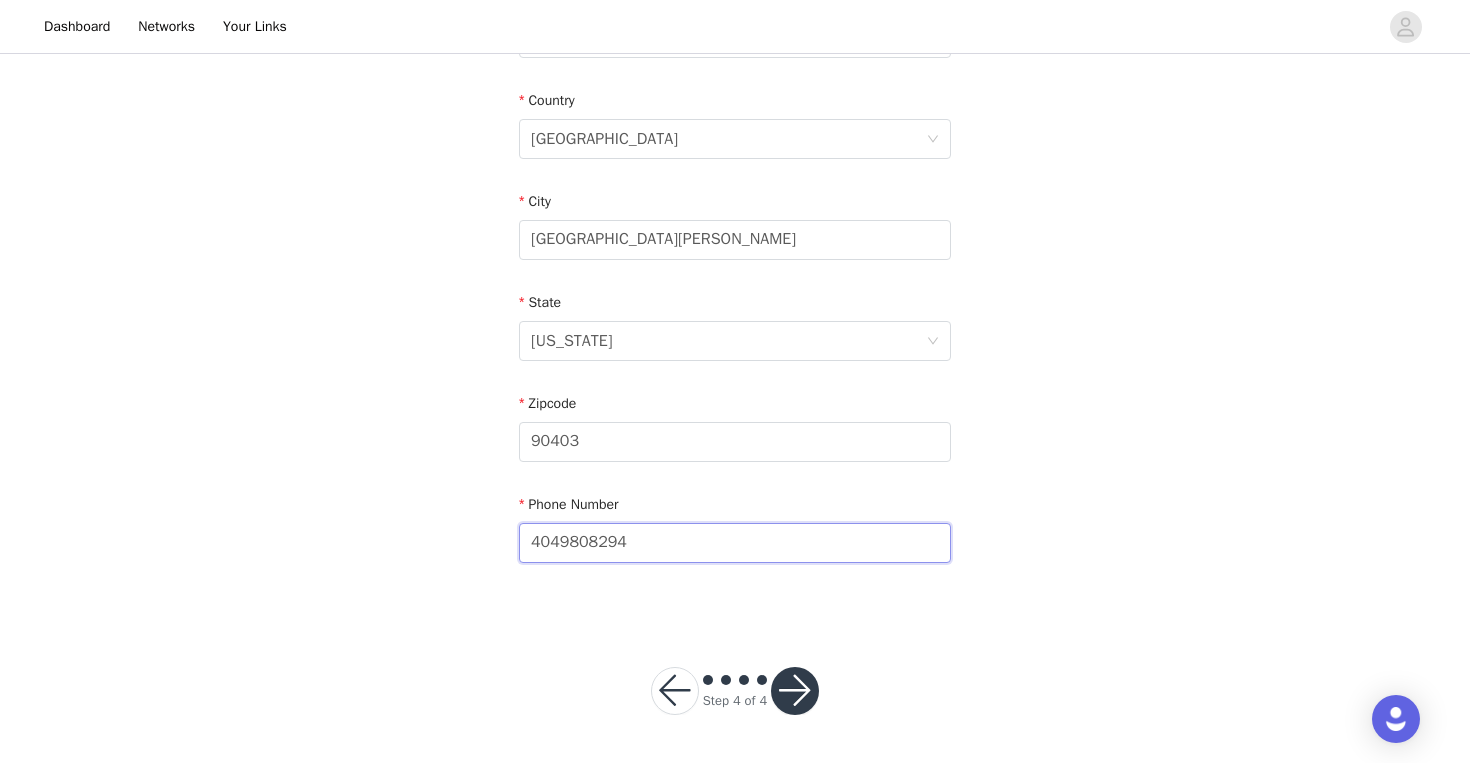 scroll, scrollTop: 600, scrollLeft: 0, axis: vertical 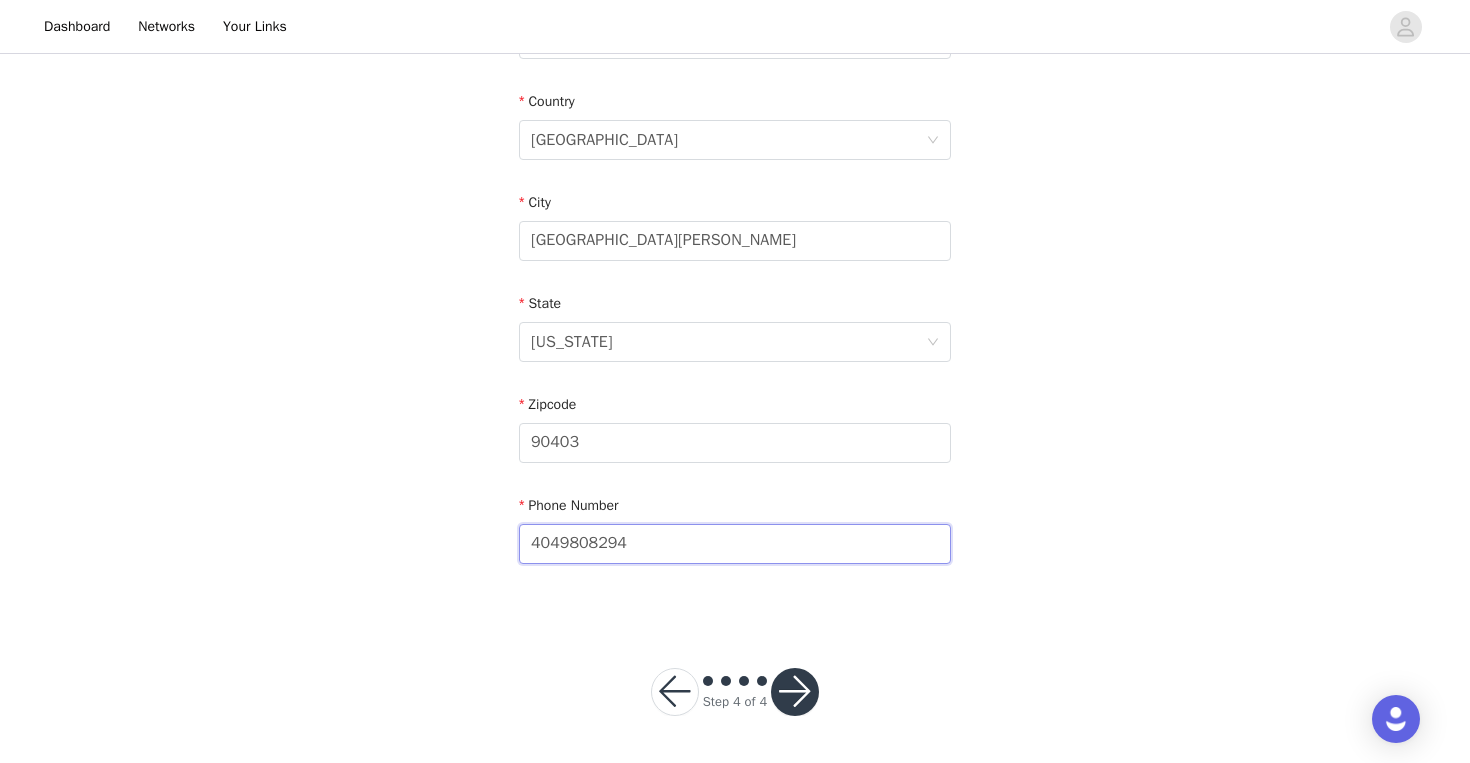 type on "4049808294" 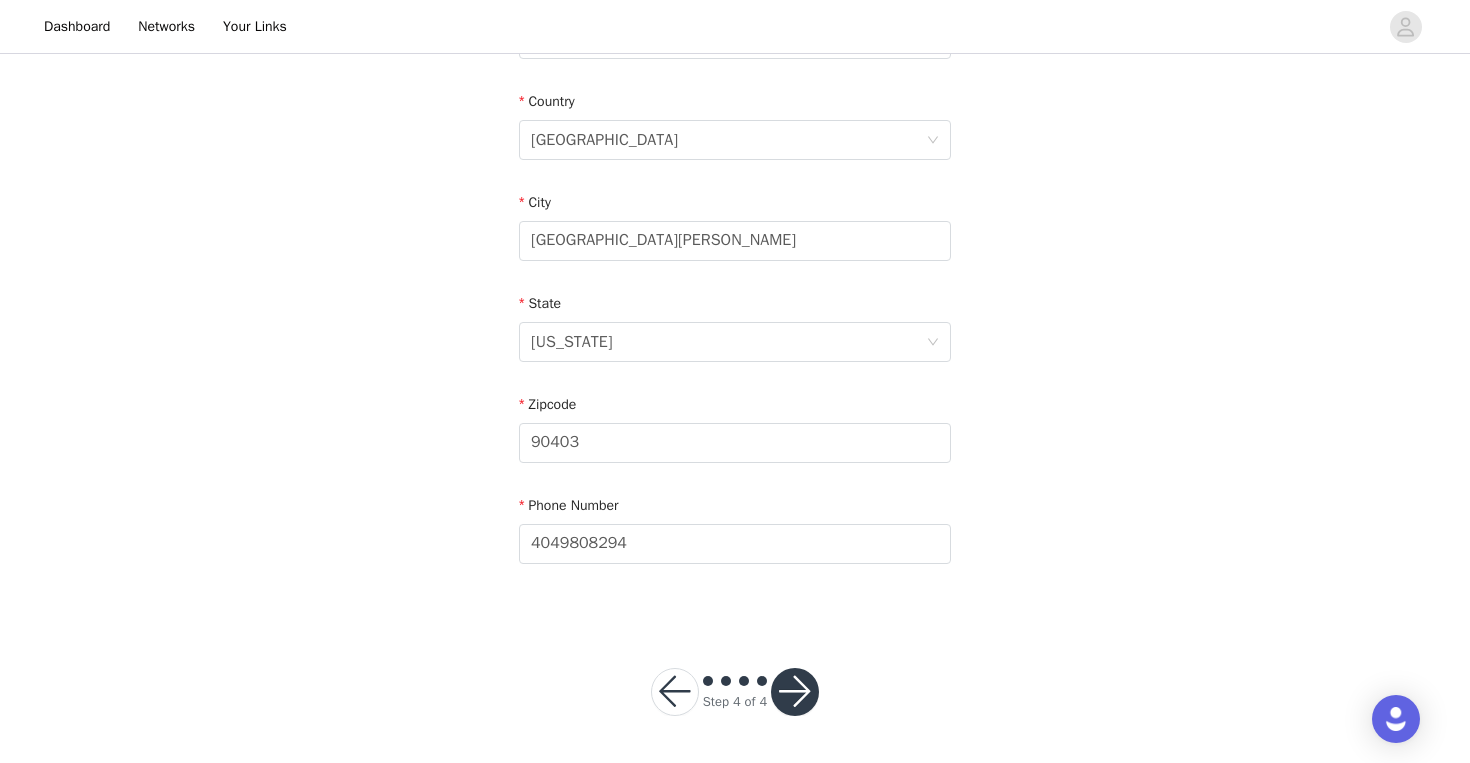 click at bounding box center [795, 692] 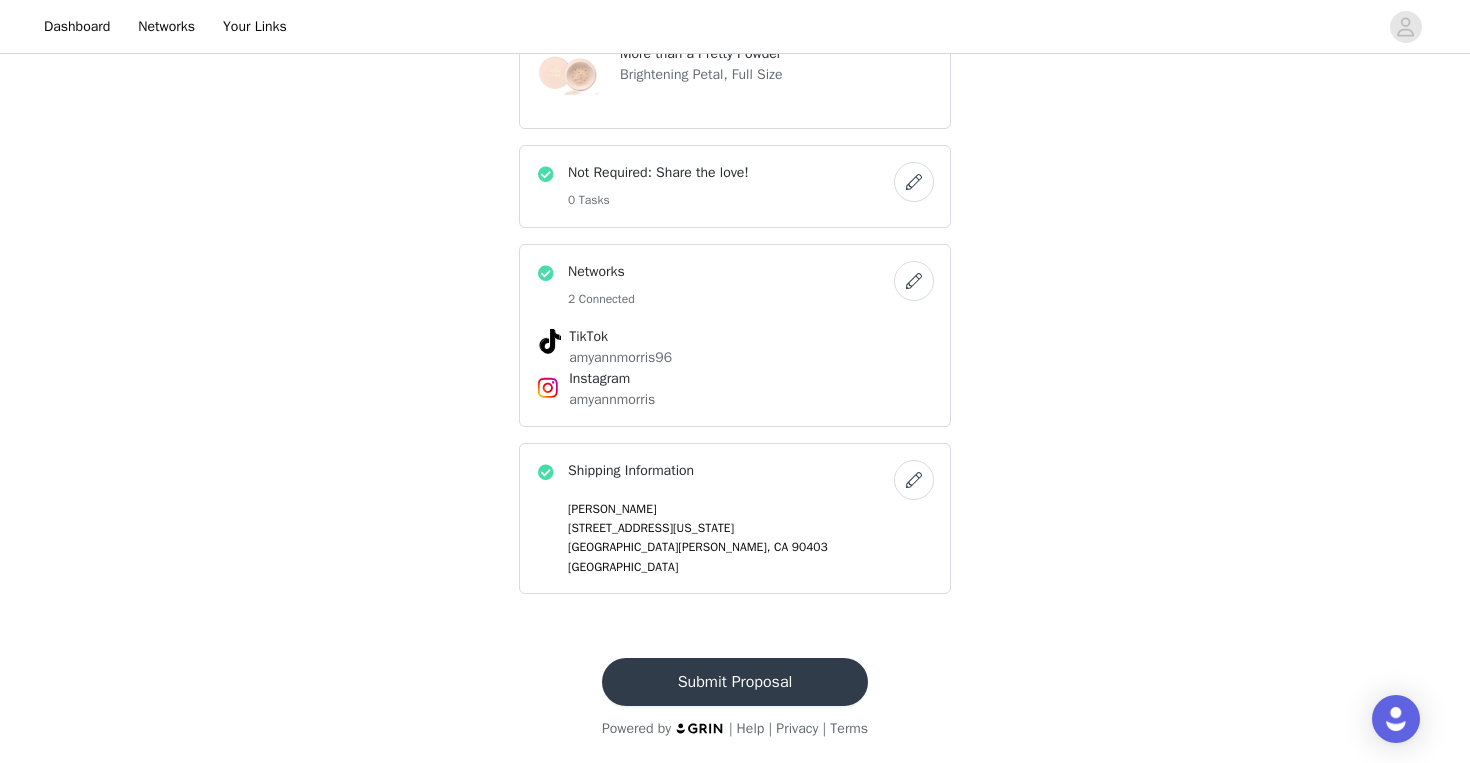 scroll, scrollTop: 1360, scrollLeft: 0, axis: vertical 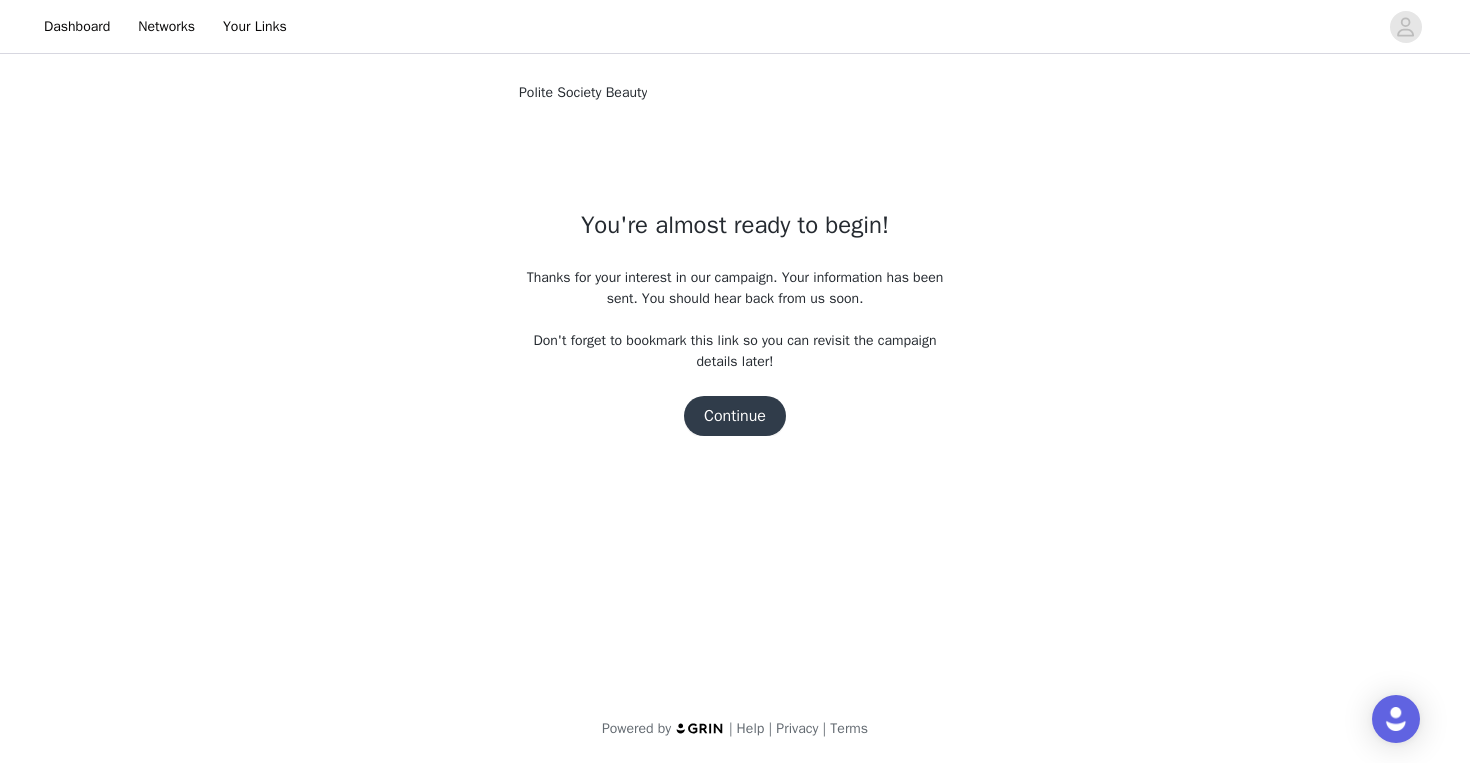 click on "Continue" at bounding box center (735, 416) 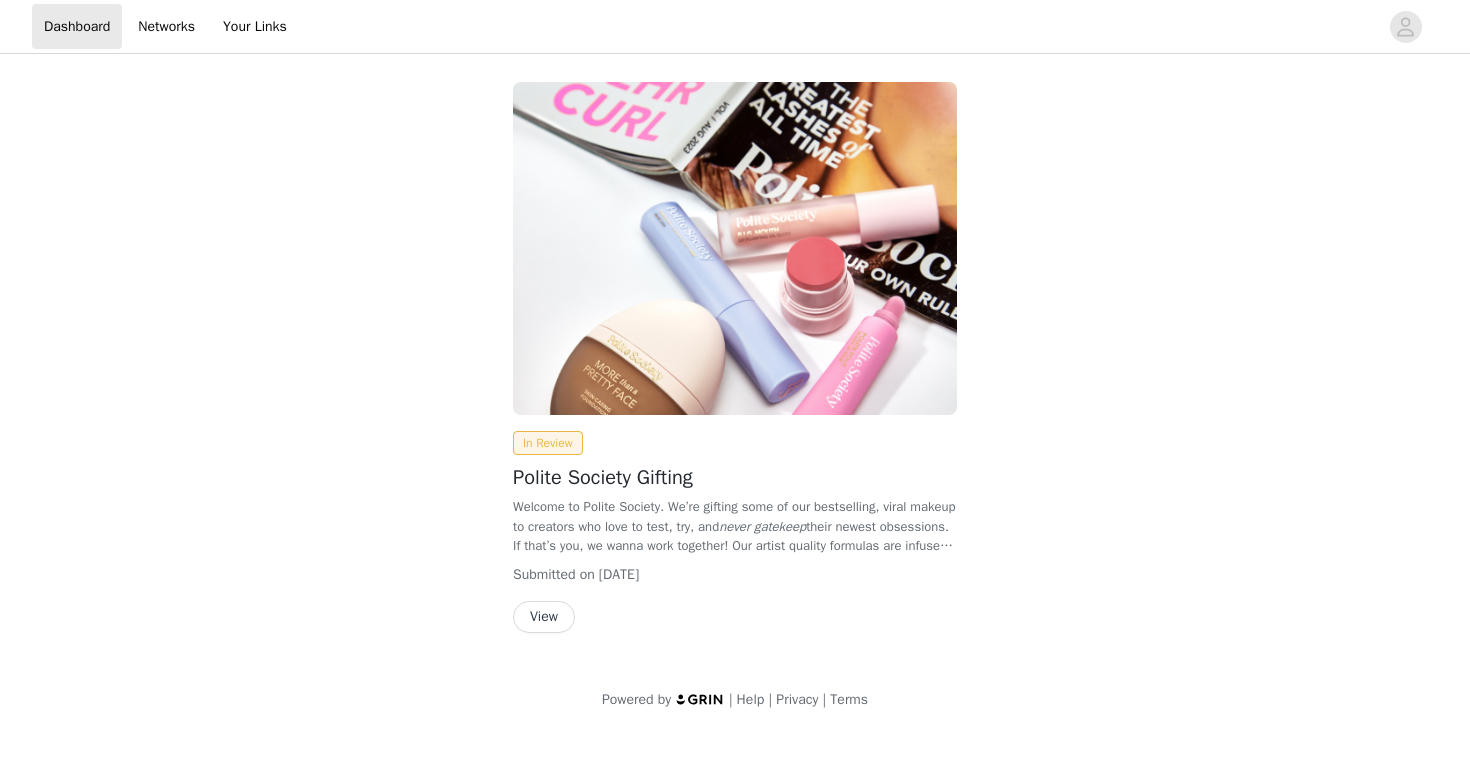scroll, scrollTop: 0, scrollLeft: 0, axis: both 